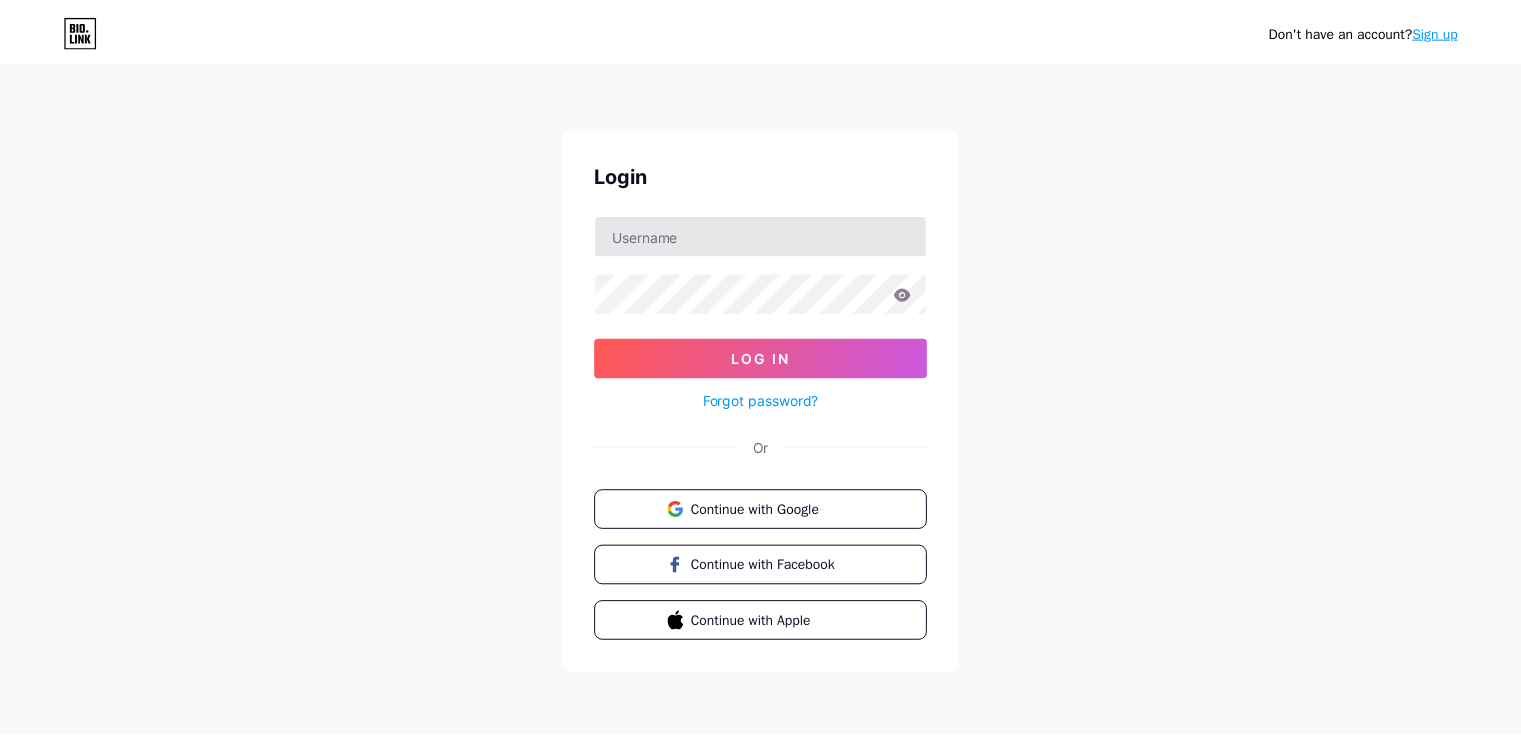 scroll, scrollTop: 0, scrollLeft: 0, axis: both 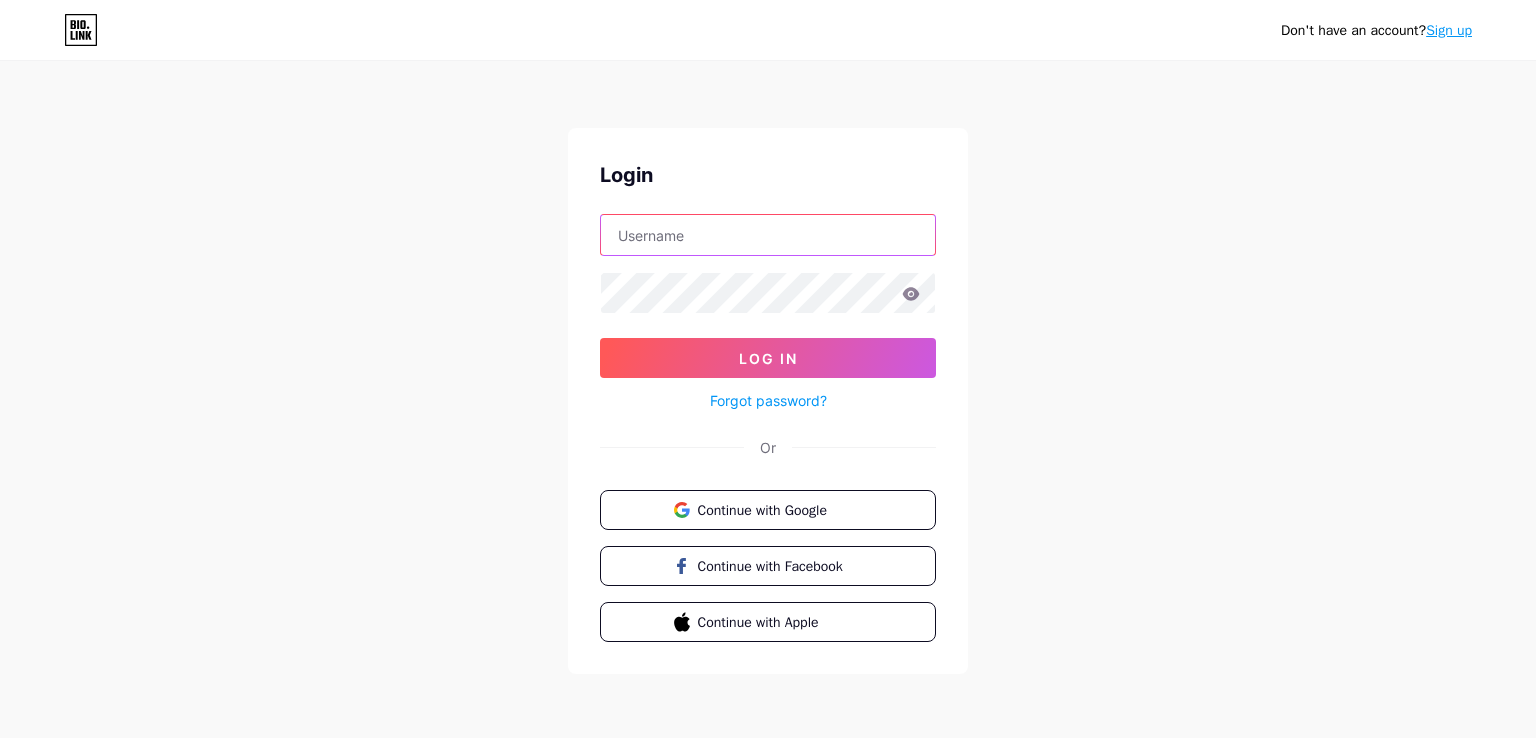 click at bounding box center (768, 235) 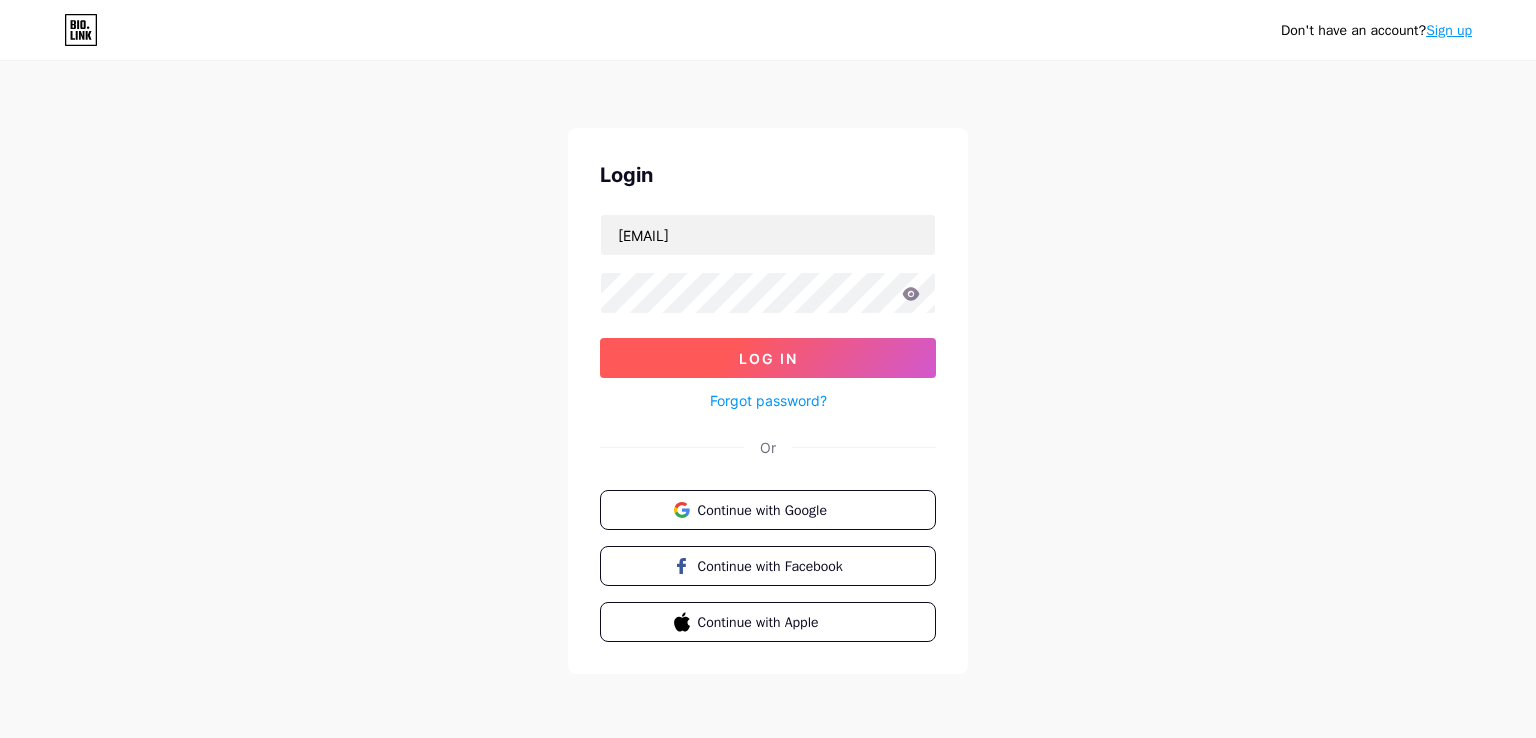 click on "Log In" at bounding box center [768, 358] 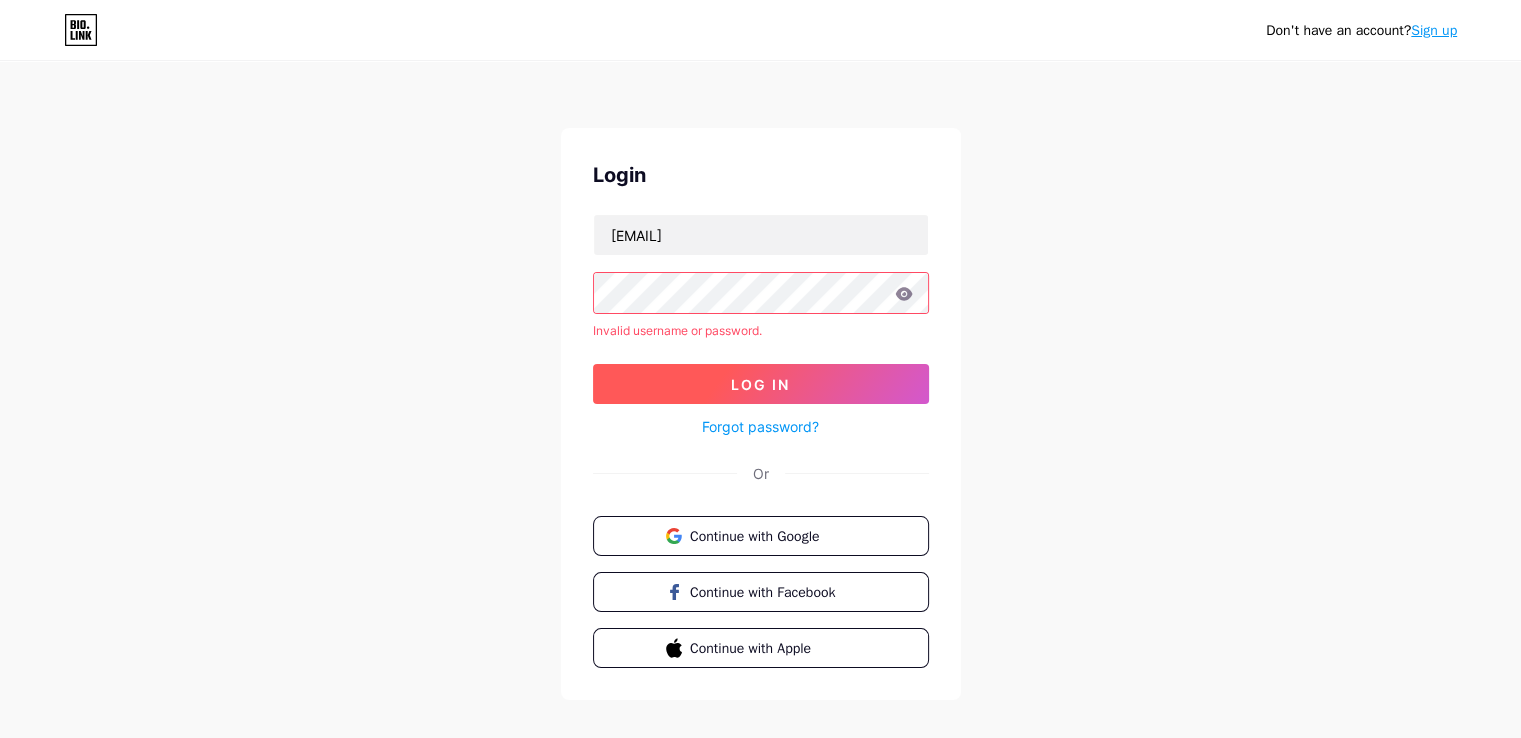 click on "Log In" at bounding box center [760, 384] 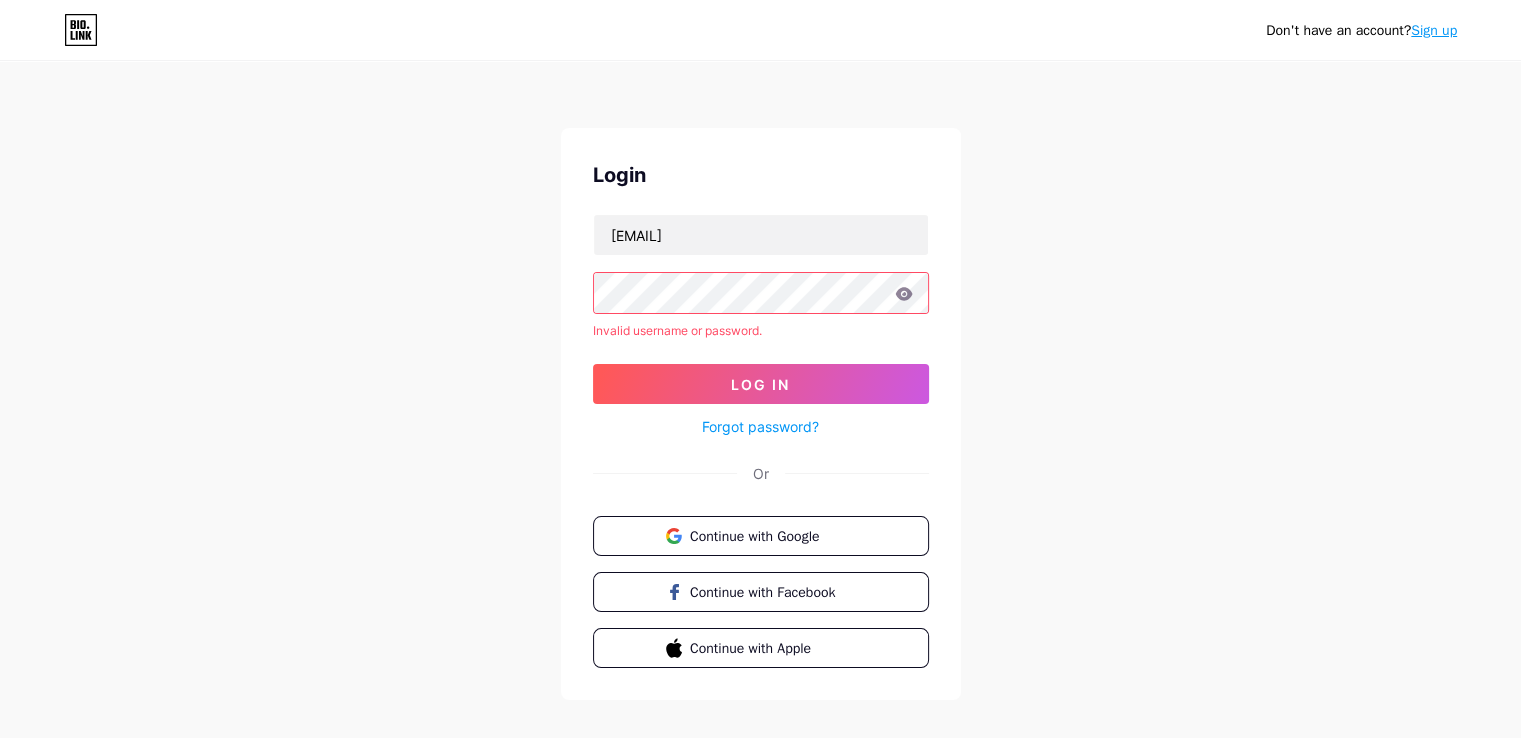 click on "Login     studybamusa@gmail.com           Invalid username or password.     Log In
Forgot password?
Or       Continue with Google     Continue with Facebook
Continue with Apple" at bounding box center [761, 414] 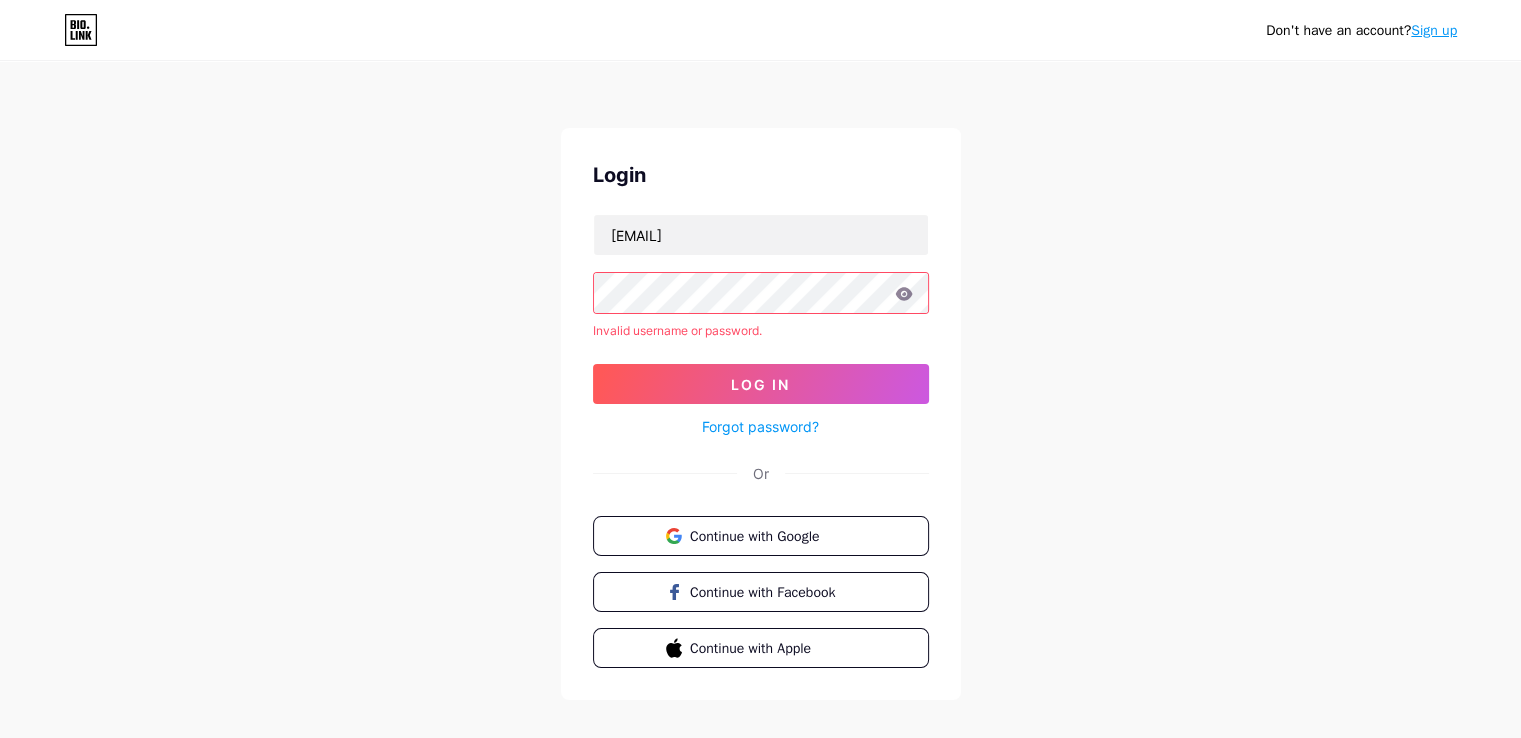 click on "Log In" at bounding box center (761, 384) 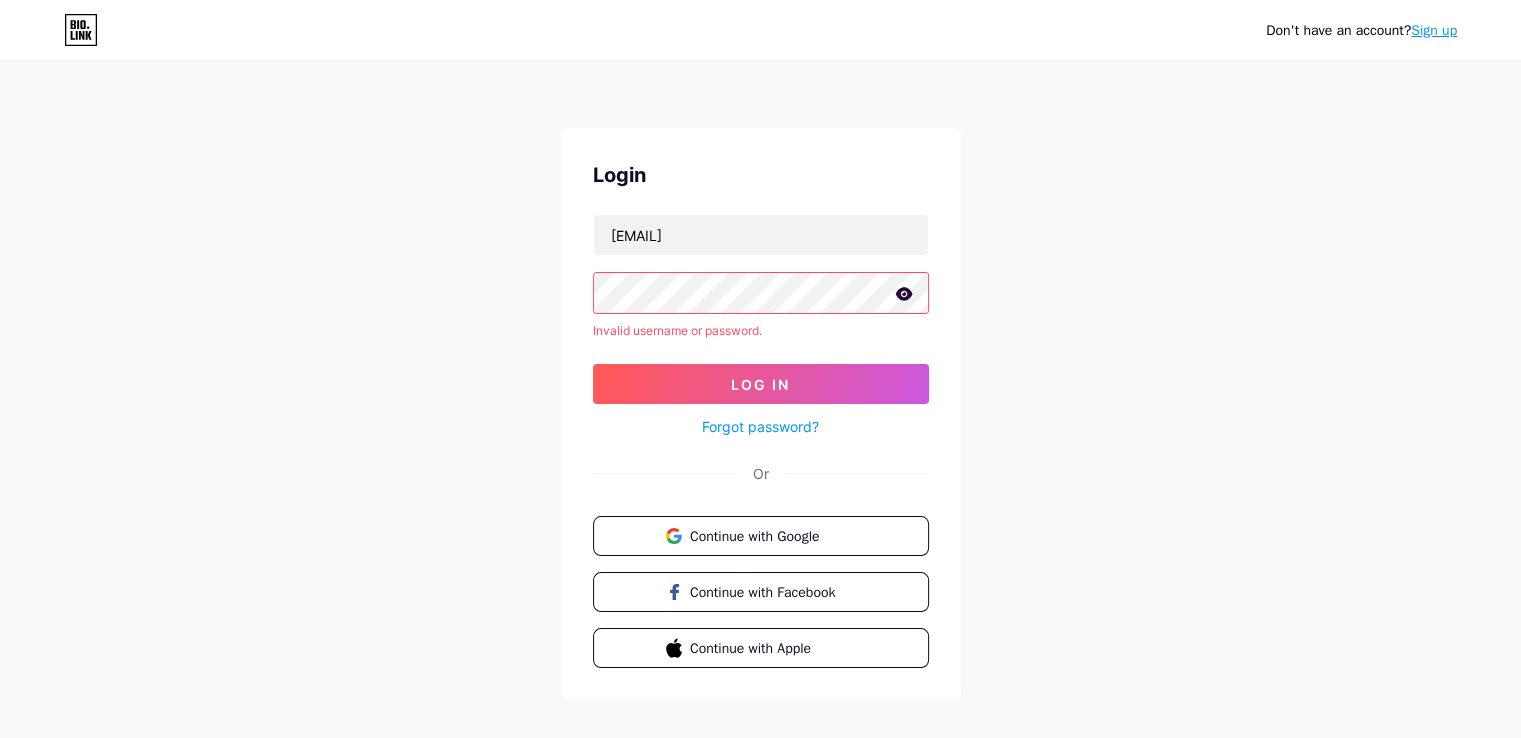 click 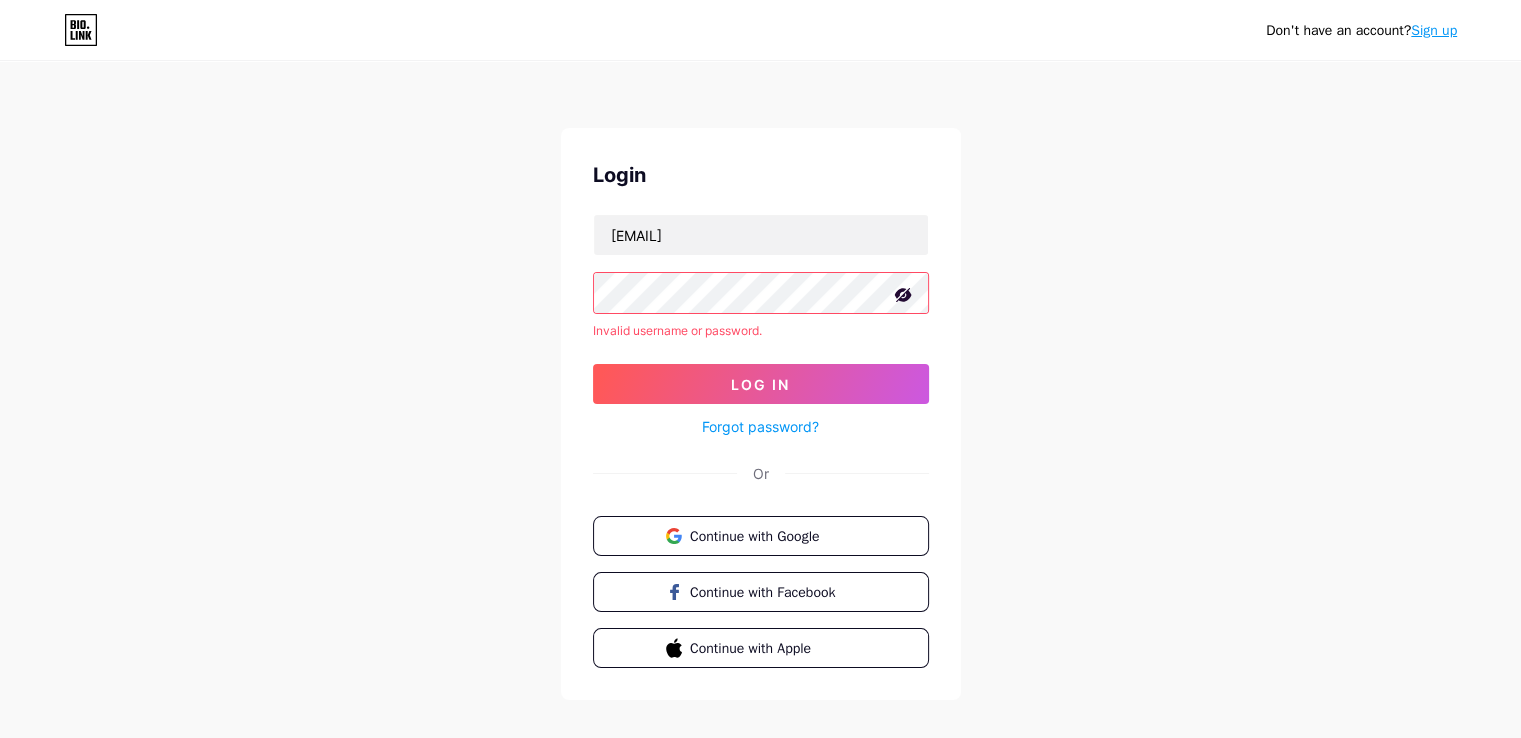 click 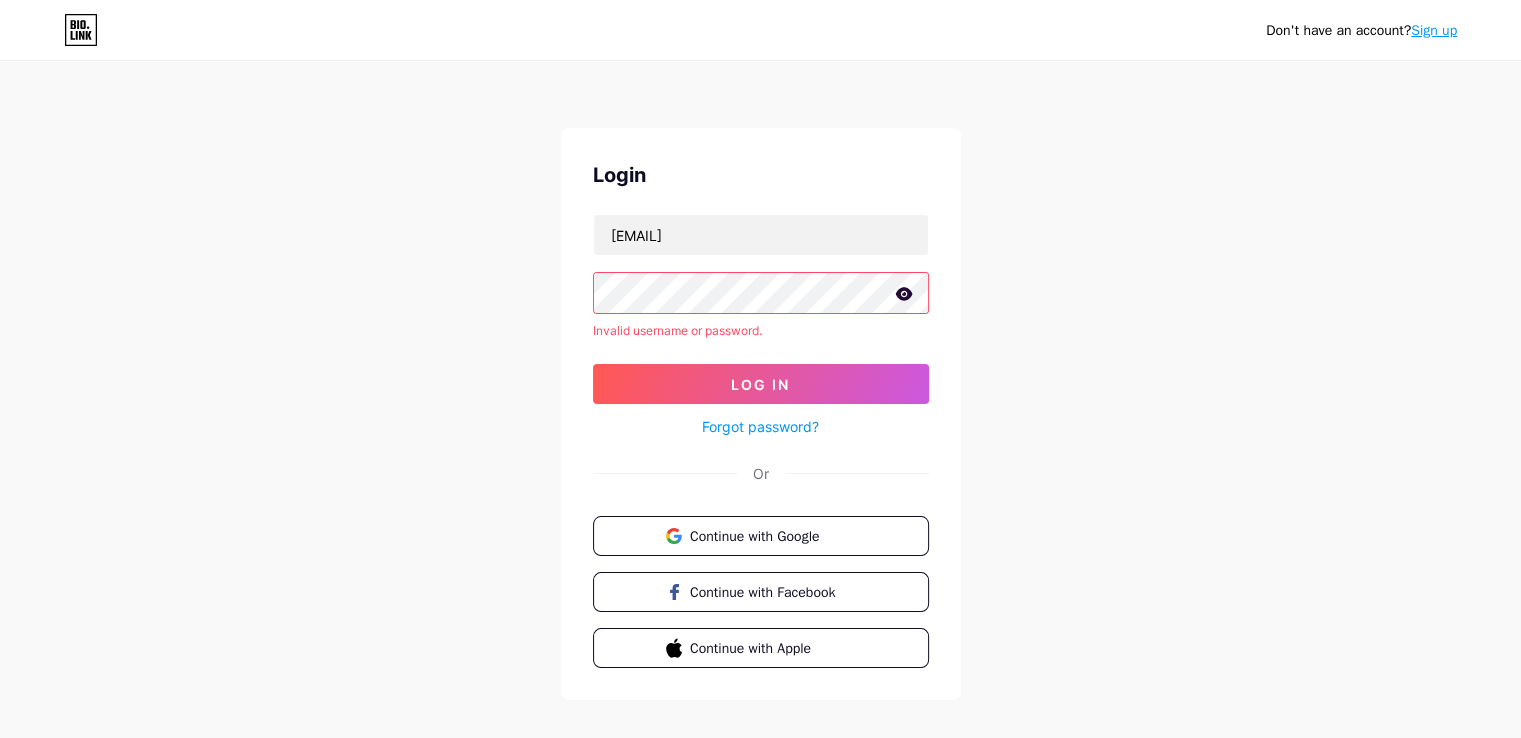 click on "Don't have an account?  Sign up   Login     studybamusa@gmail.com           Invalid username or password.     Log In
Forgot password?
Or       Continue with Google     Continue with Facebook
Continue with Apple" at bounding box center [760, 382] 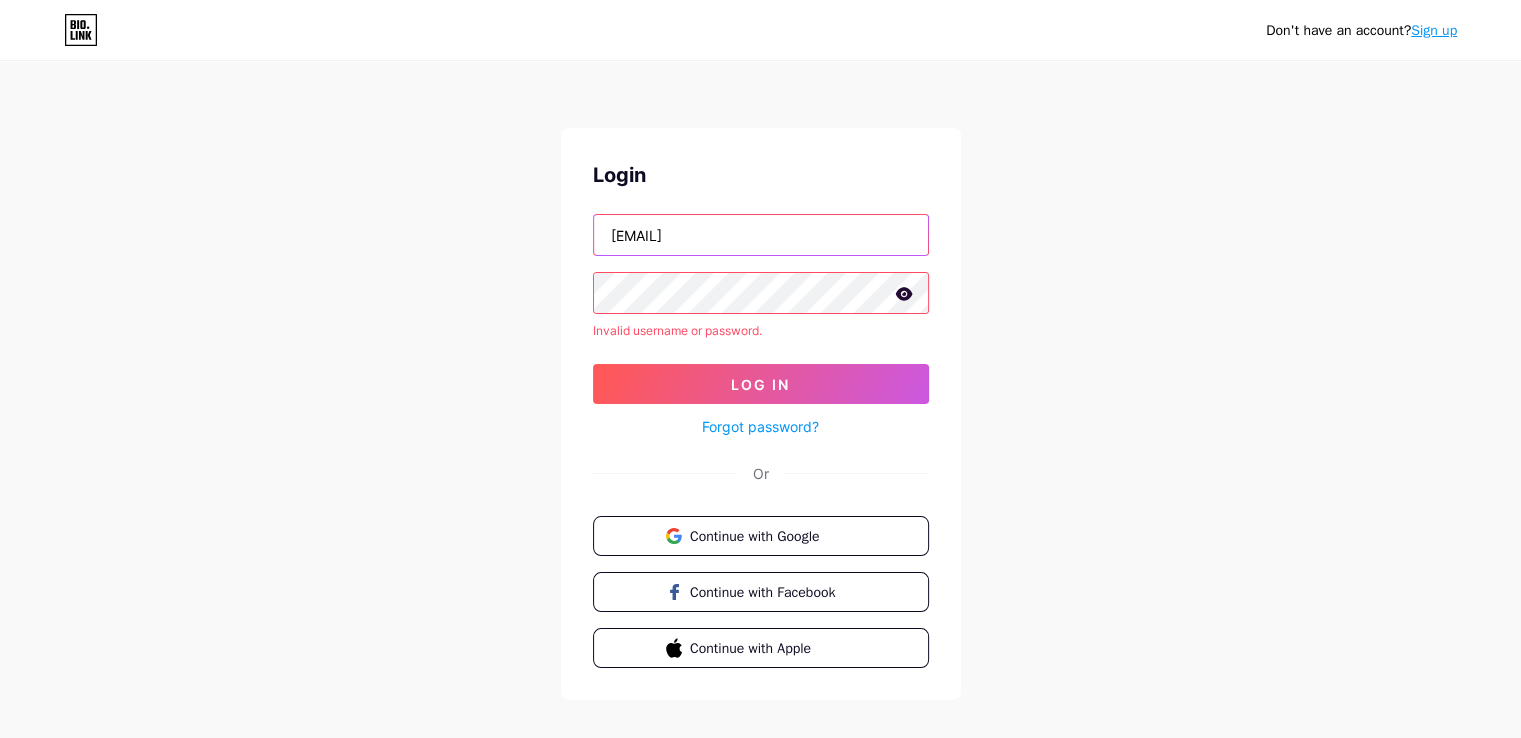 click on "studybam@[example.com]" at bounding box center (761, 235) 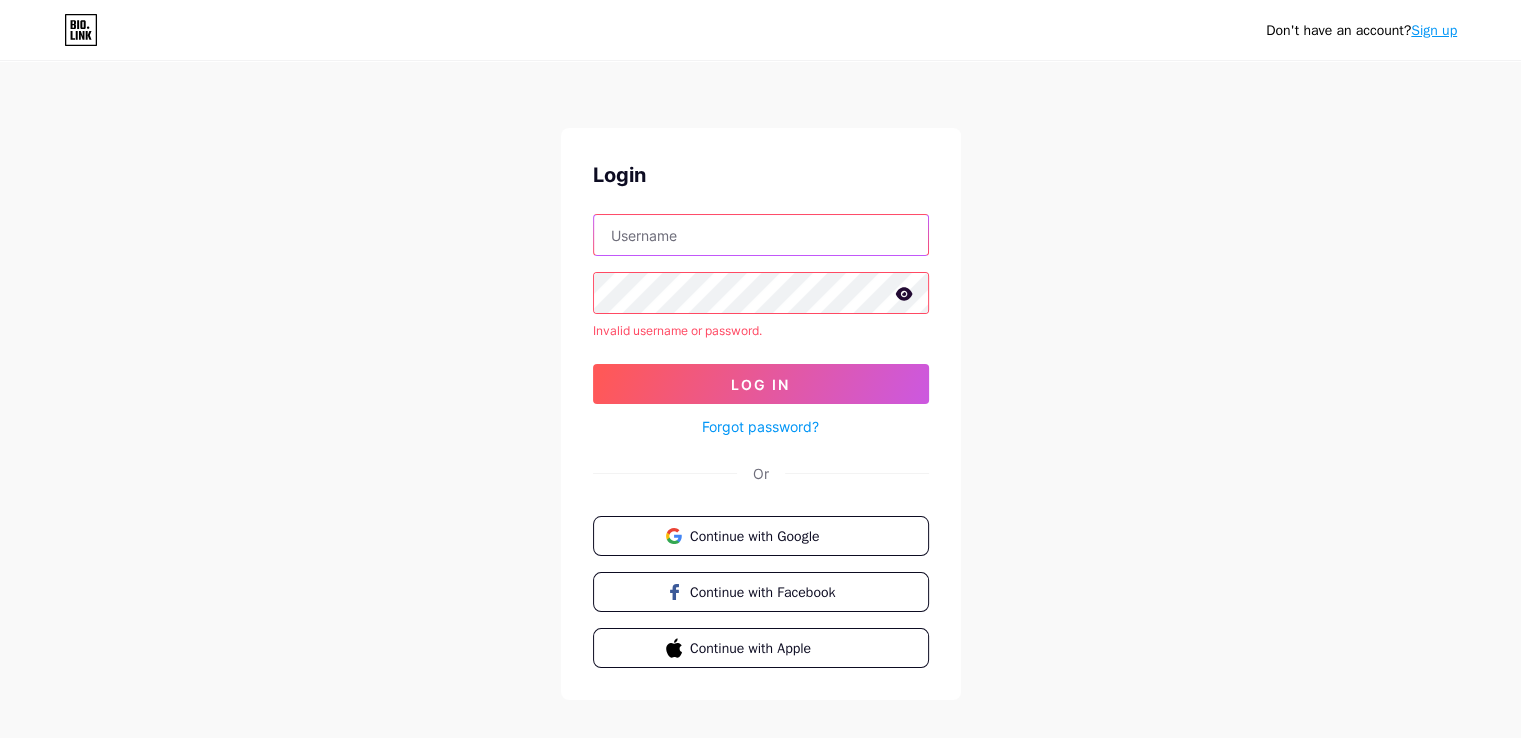 type 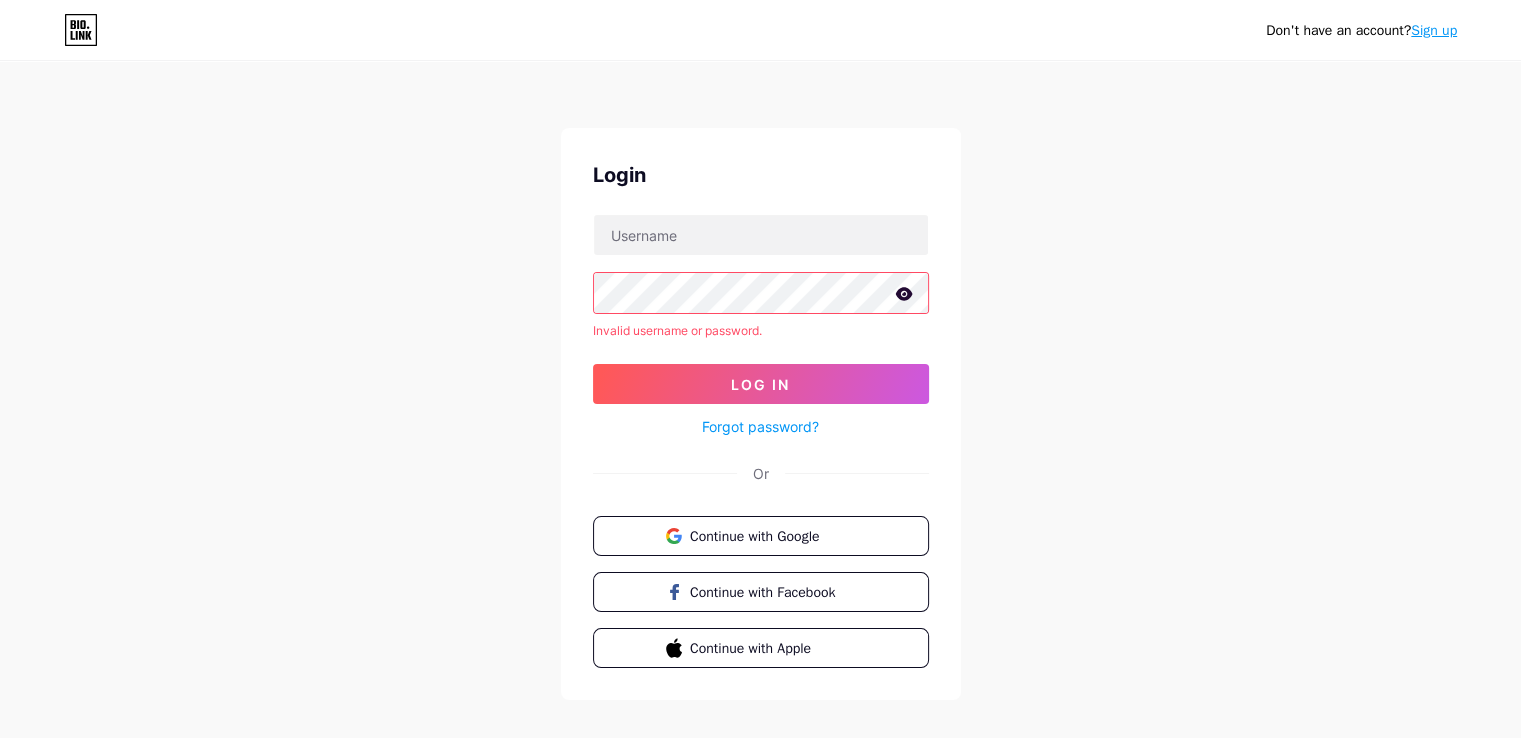 click on "Login               Invalid username or password.     Log In
Forgot password?
Or       Continue with Google     Continue with Facebook
Continue with Apple" at bounding box center (761, 414) 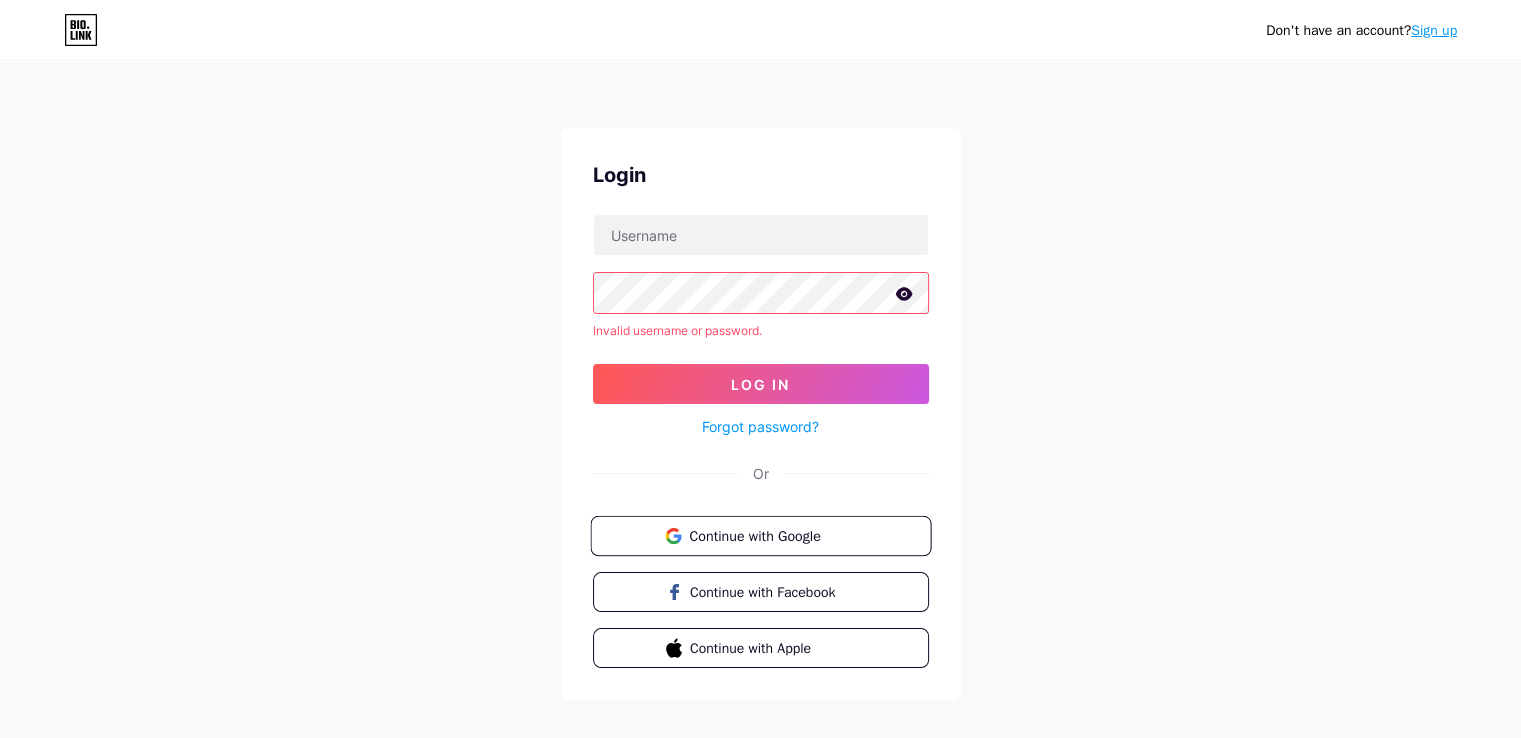 click on "Continue with Google" at bounding box center (772, 535) 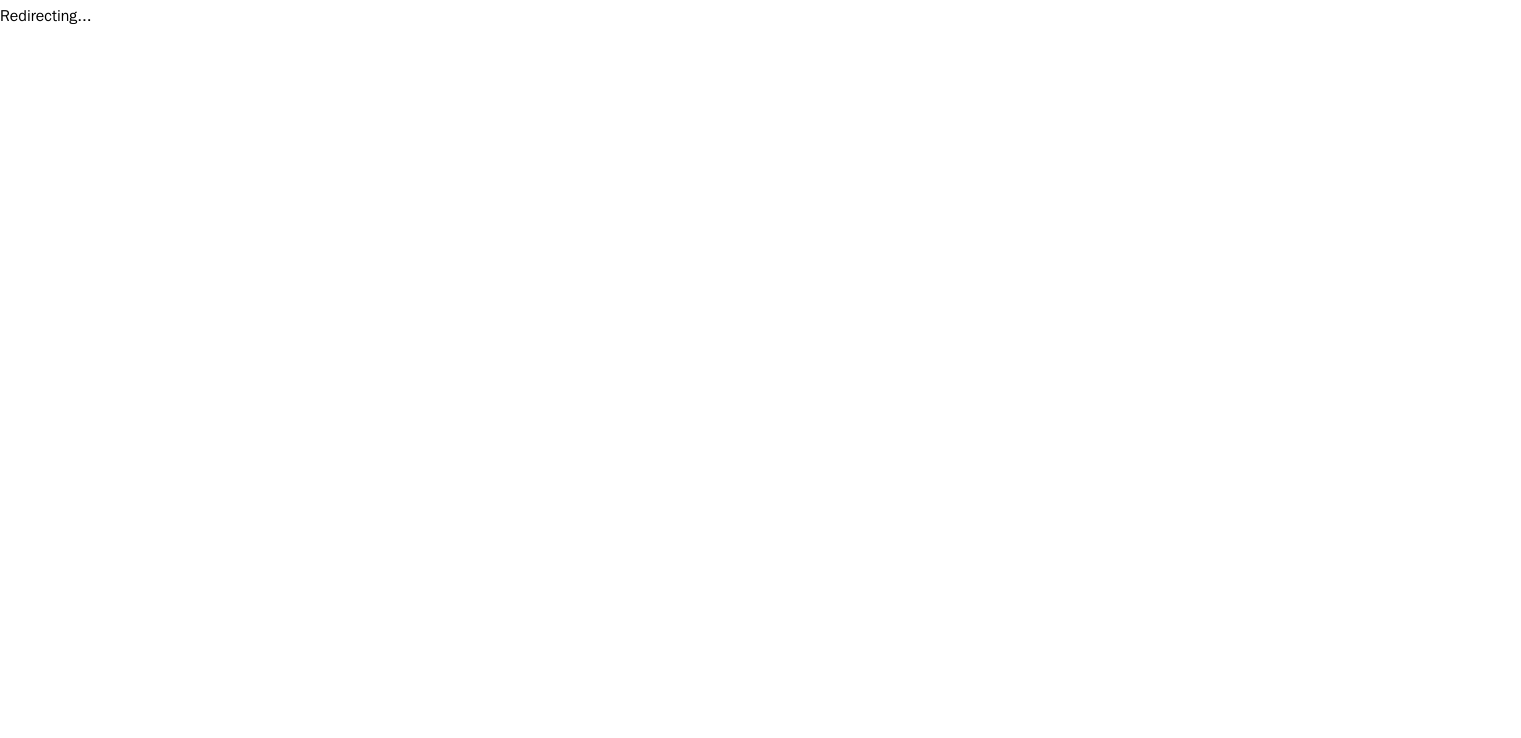 scroll, scrollTop: 0, scrollLeft: 0, axis: both 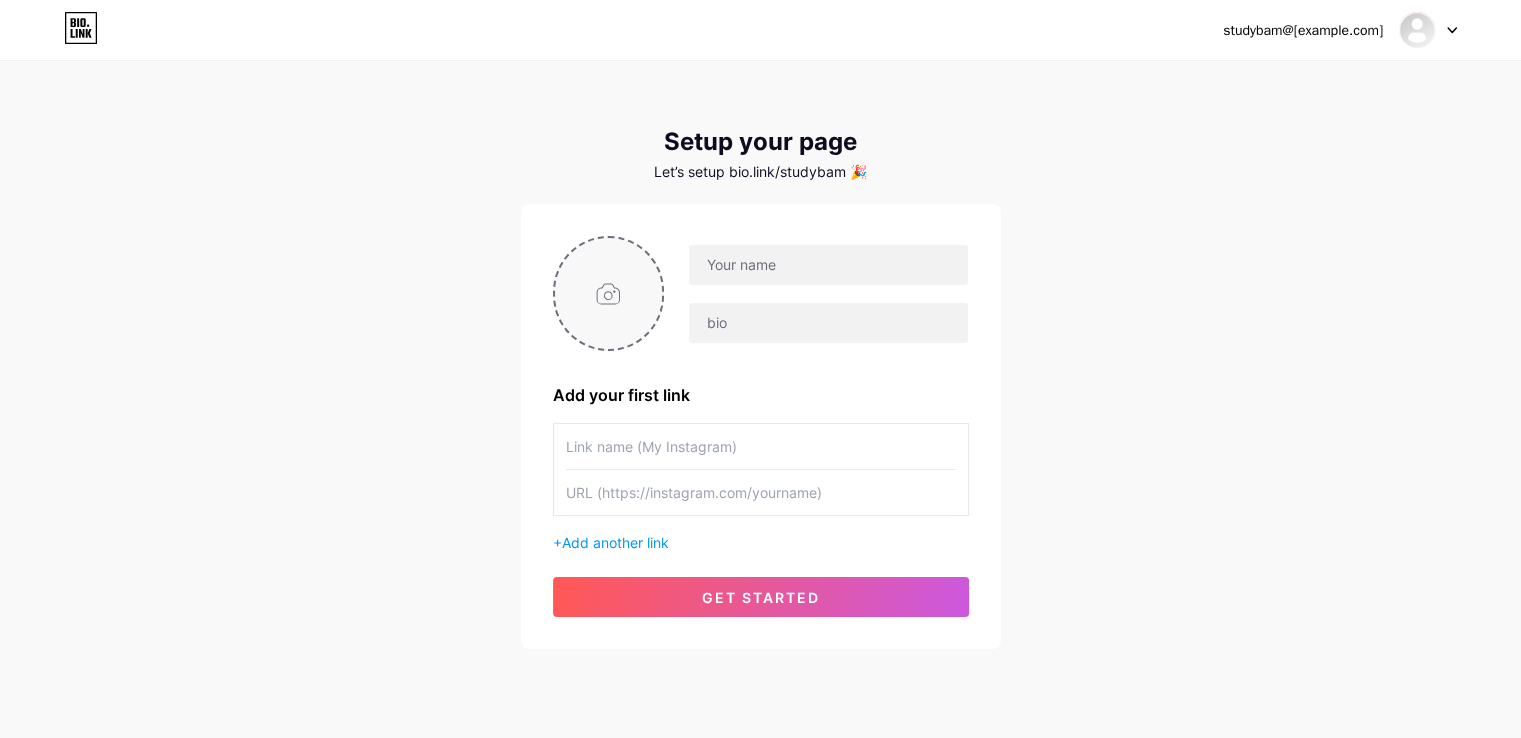 click at bounding box center (609, 293) 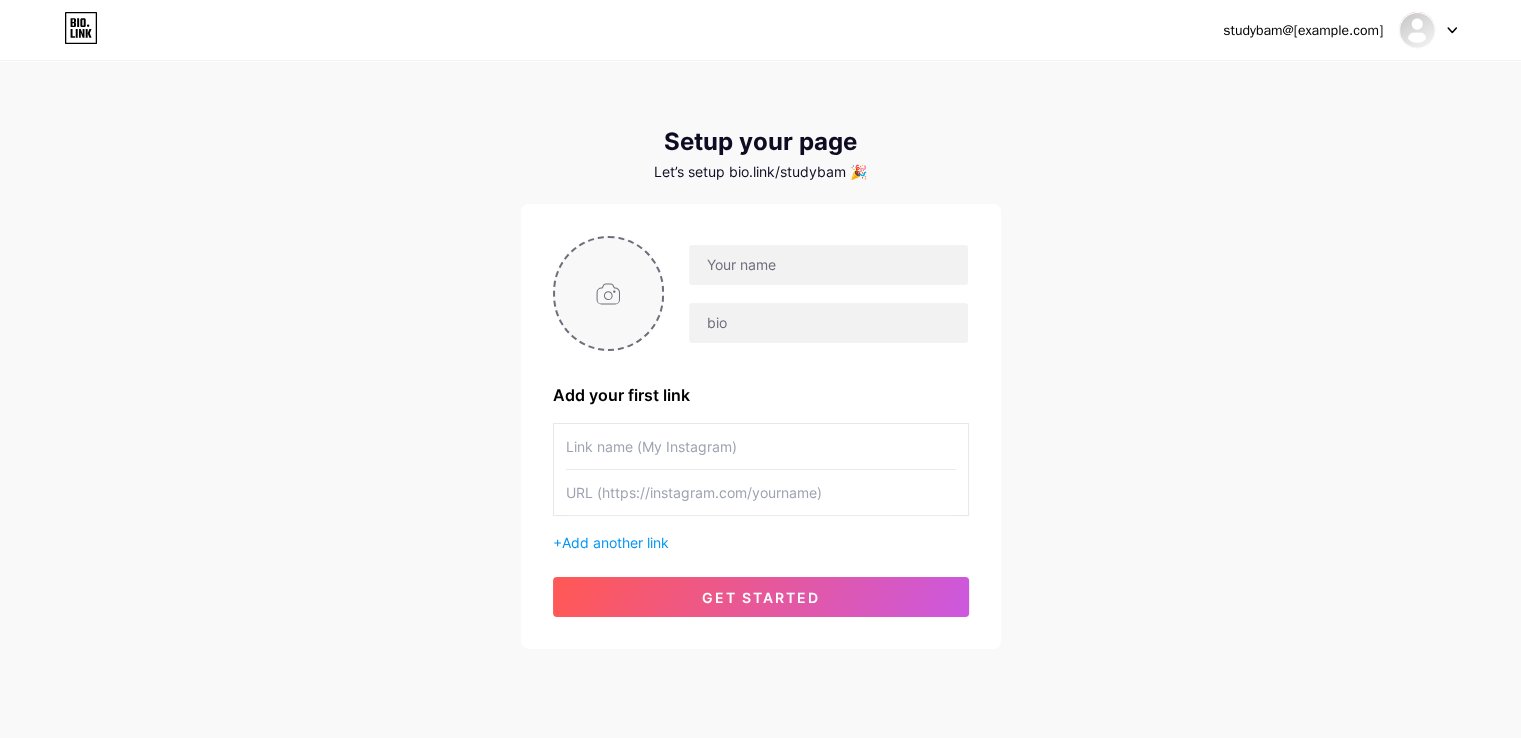 type on "C:\fakepath\logo vi.jpg" 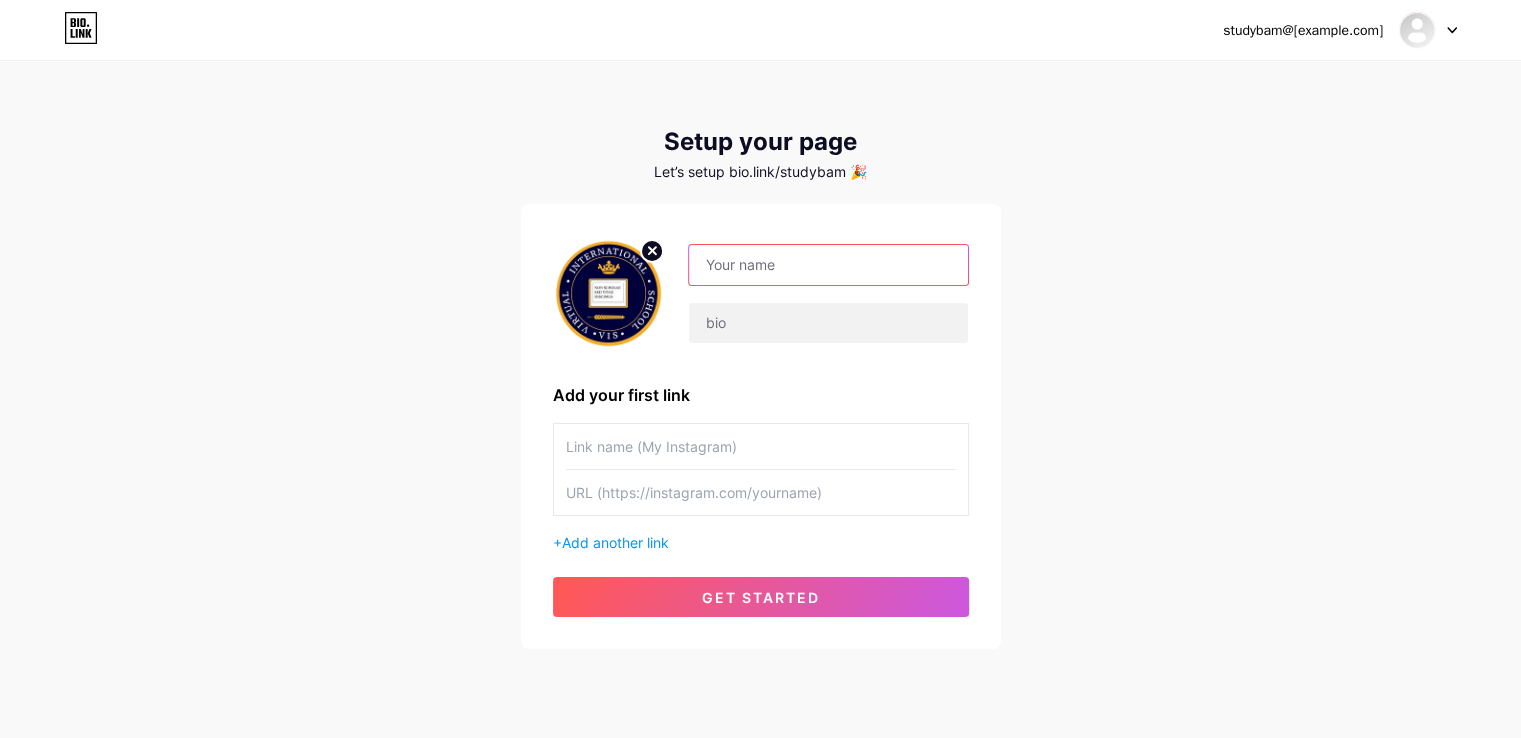 click at bounding box center [828, 265] 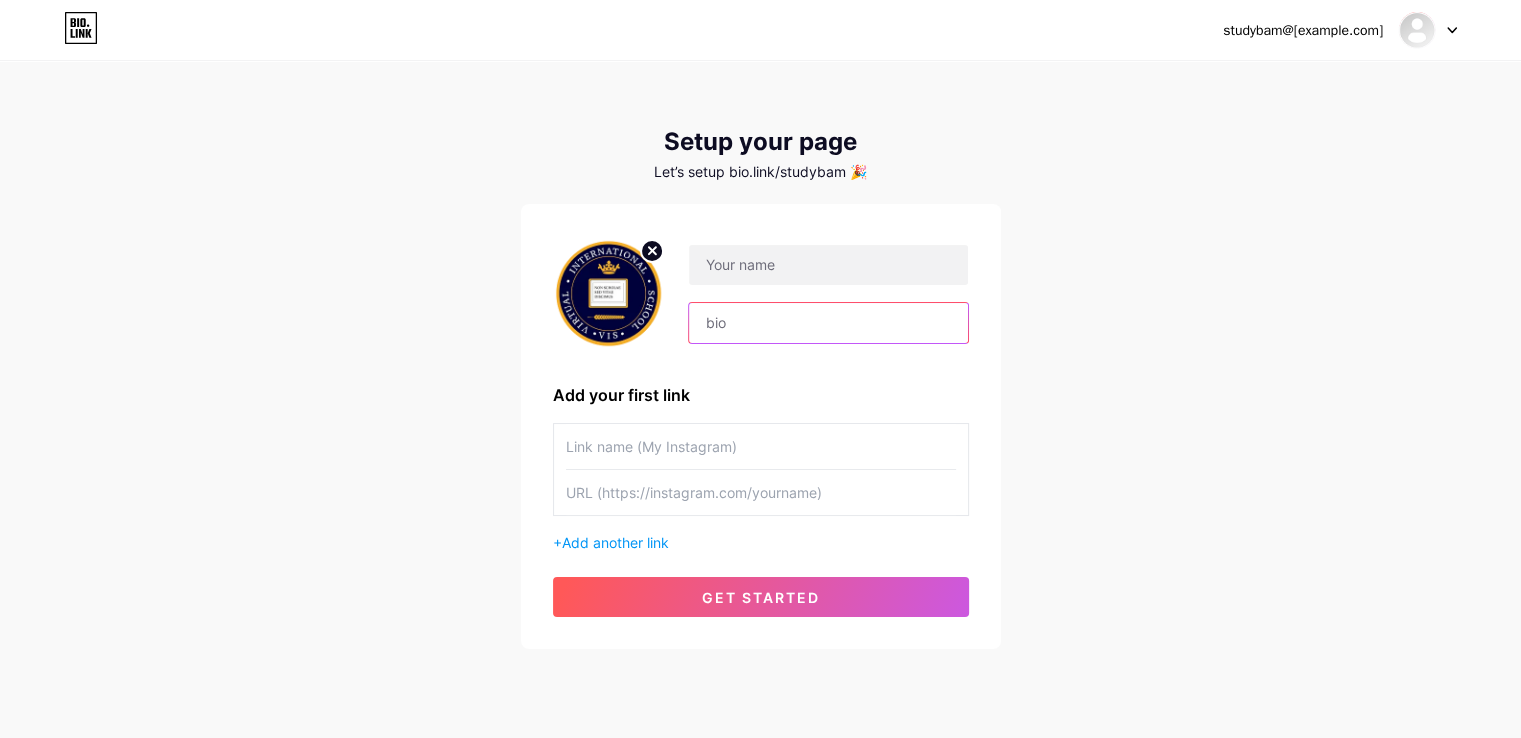 click at bounding box center (828, 323) 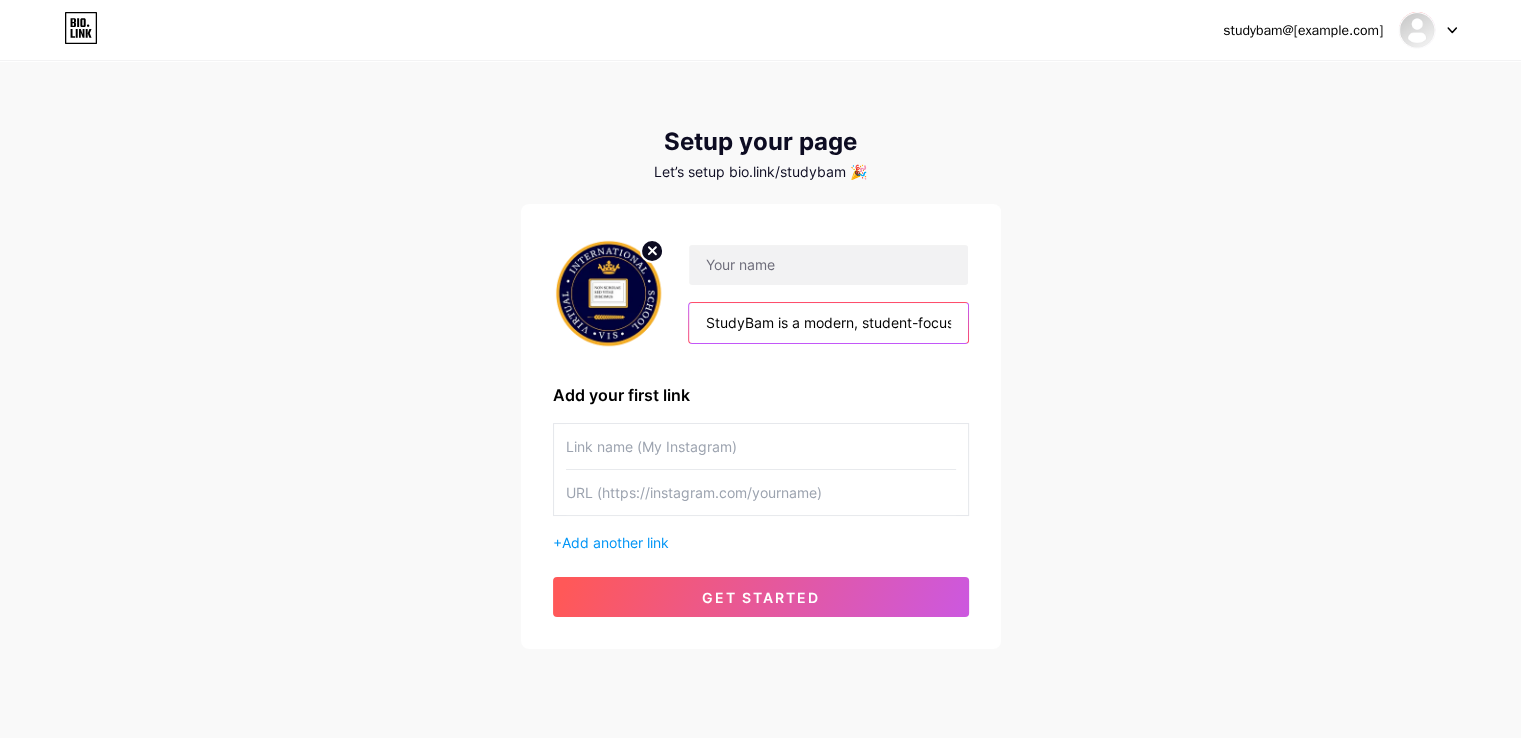 scroll, scrollTop: 0, scrollLeft: 2042, axis: horizontal 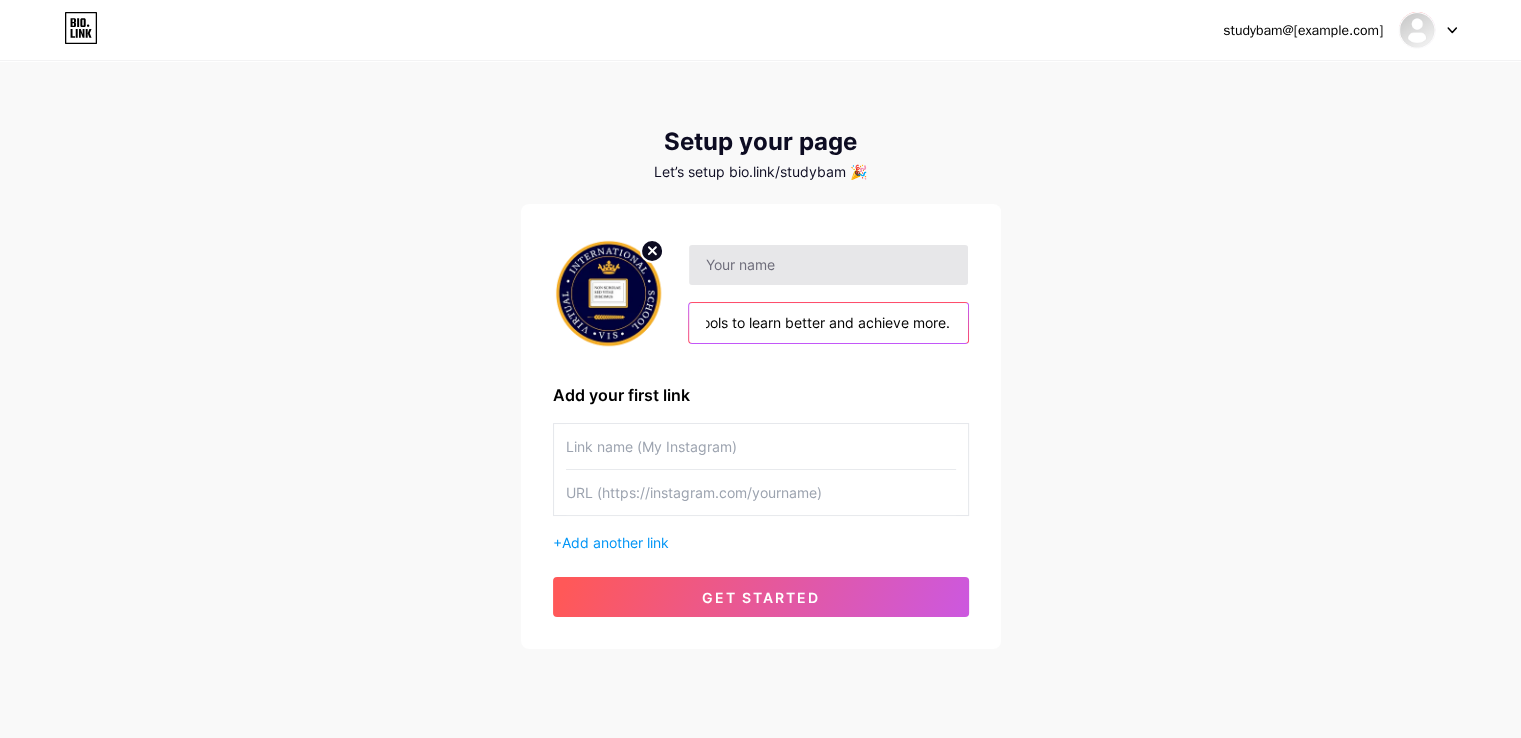 type on "StudyBam is a modern, student-focused edtech platform built to empower learners across academics and healthcare. Whether you're a school student, exam aspirant, or a future health professional—including doctors, nurses, dentists, EMS personnel, physical therapists, and more—StudyBam gives you the tools to learn better and achieve more." 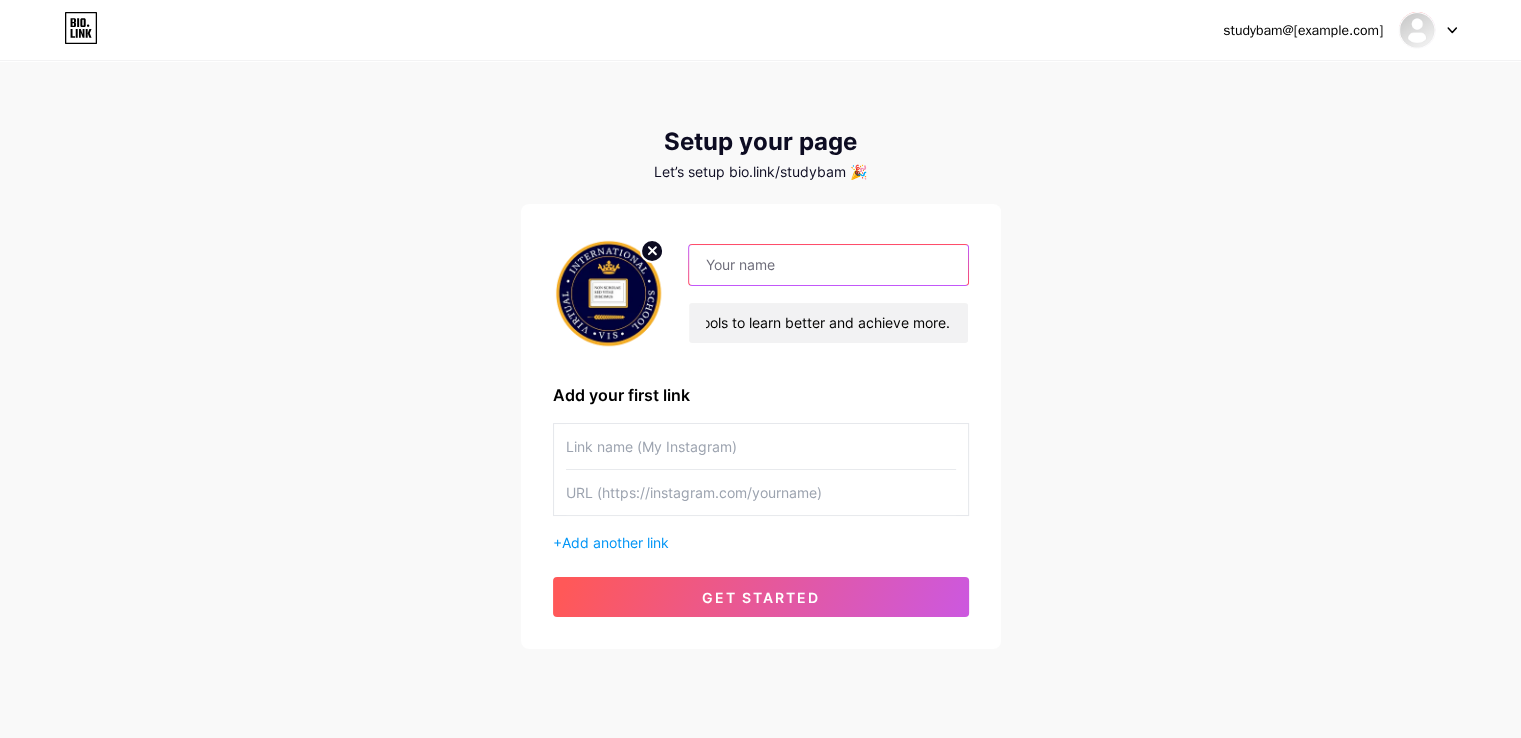 click at bounding box center [828, 265] 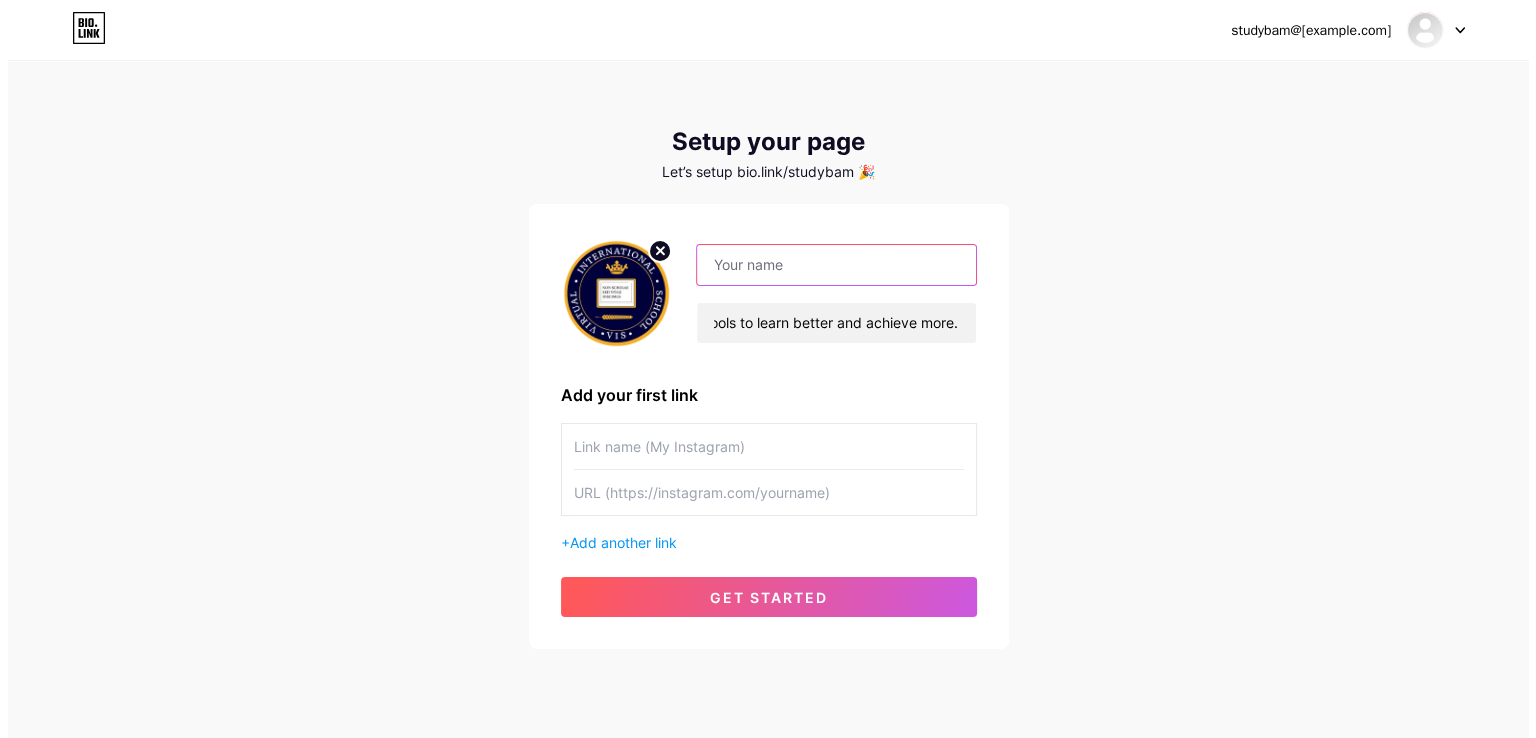 scroll, scrollTop: 0, scrollLeft: 0, axis: both 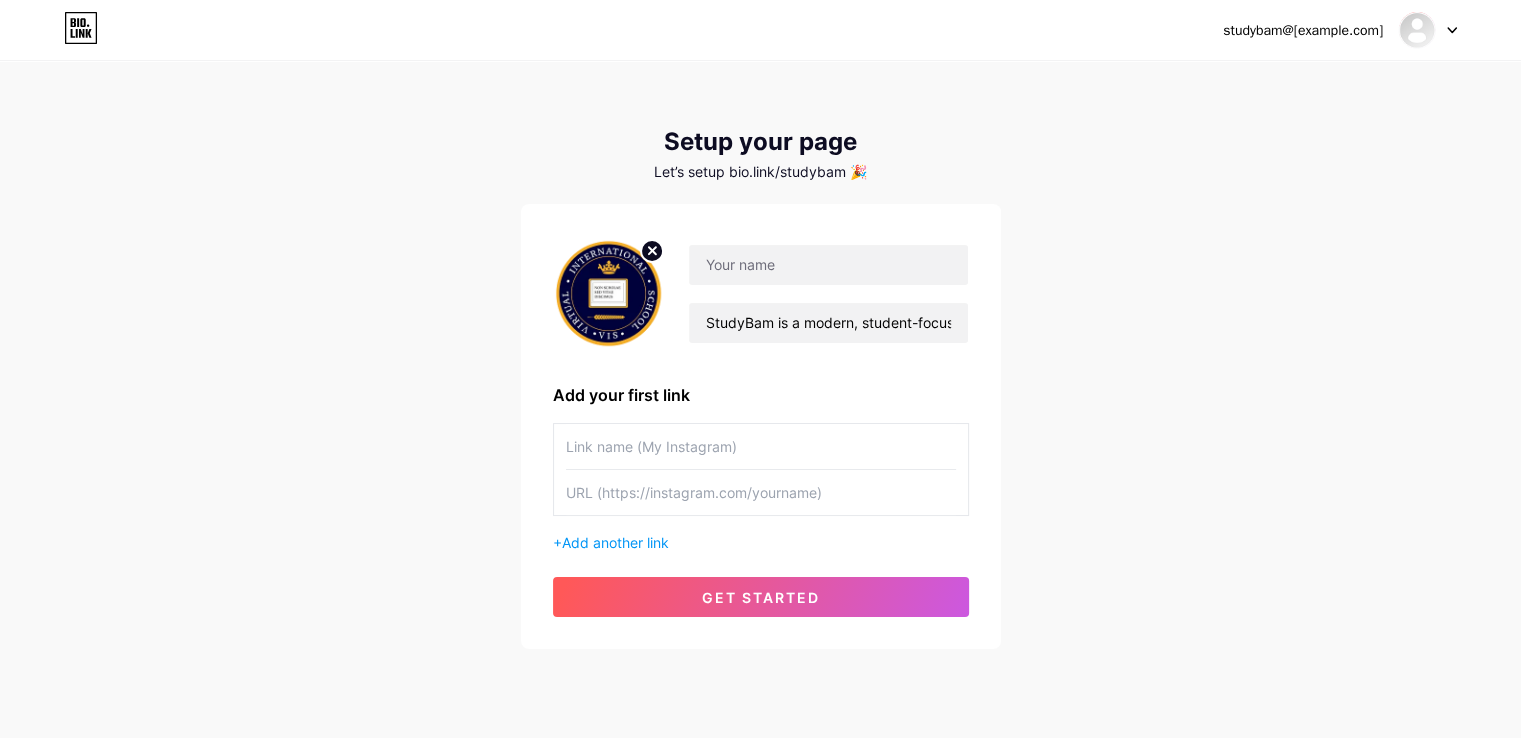 click 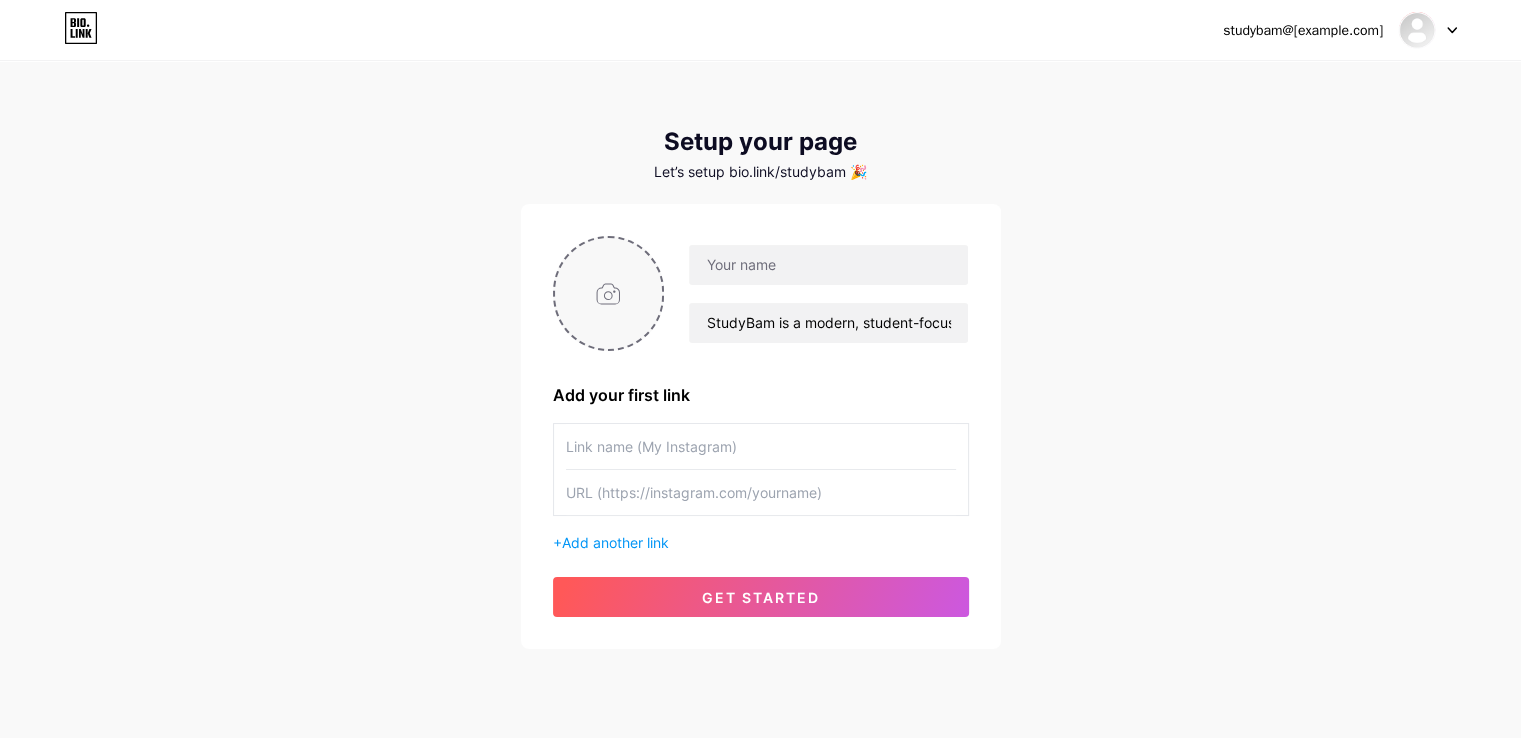 click at bounding box center (609, 293) 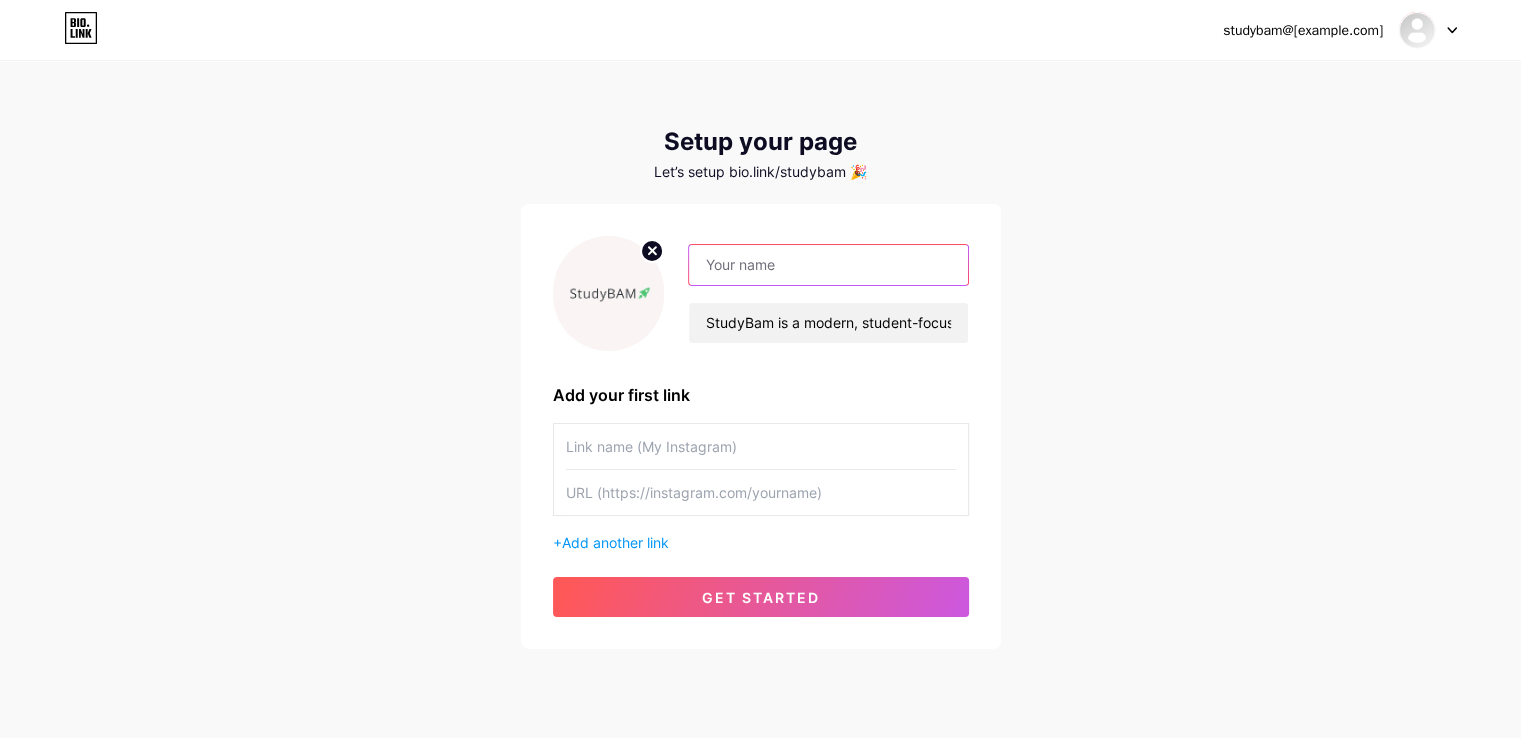 click at bounding box center (828, 265) 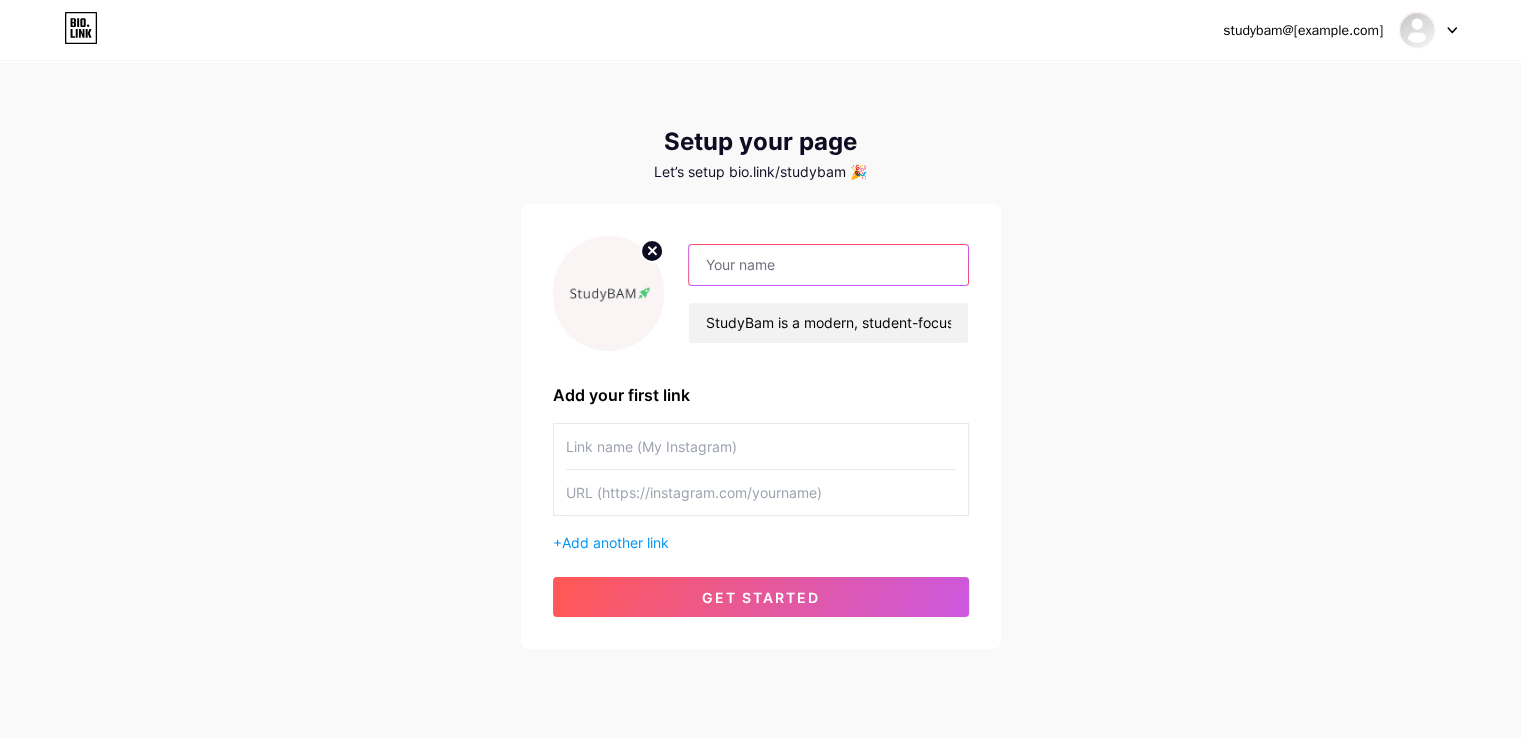 click at bounding box center (828, 265) 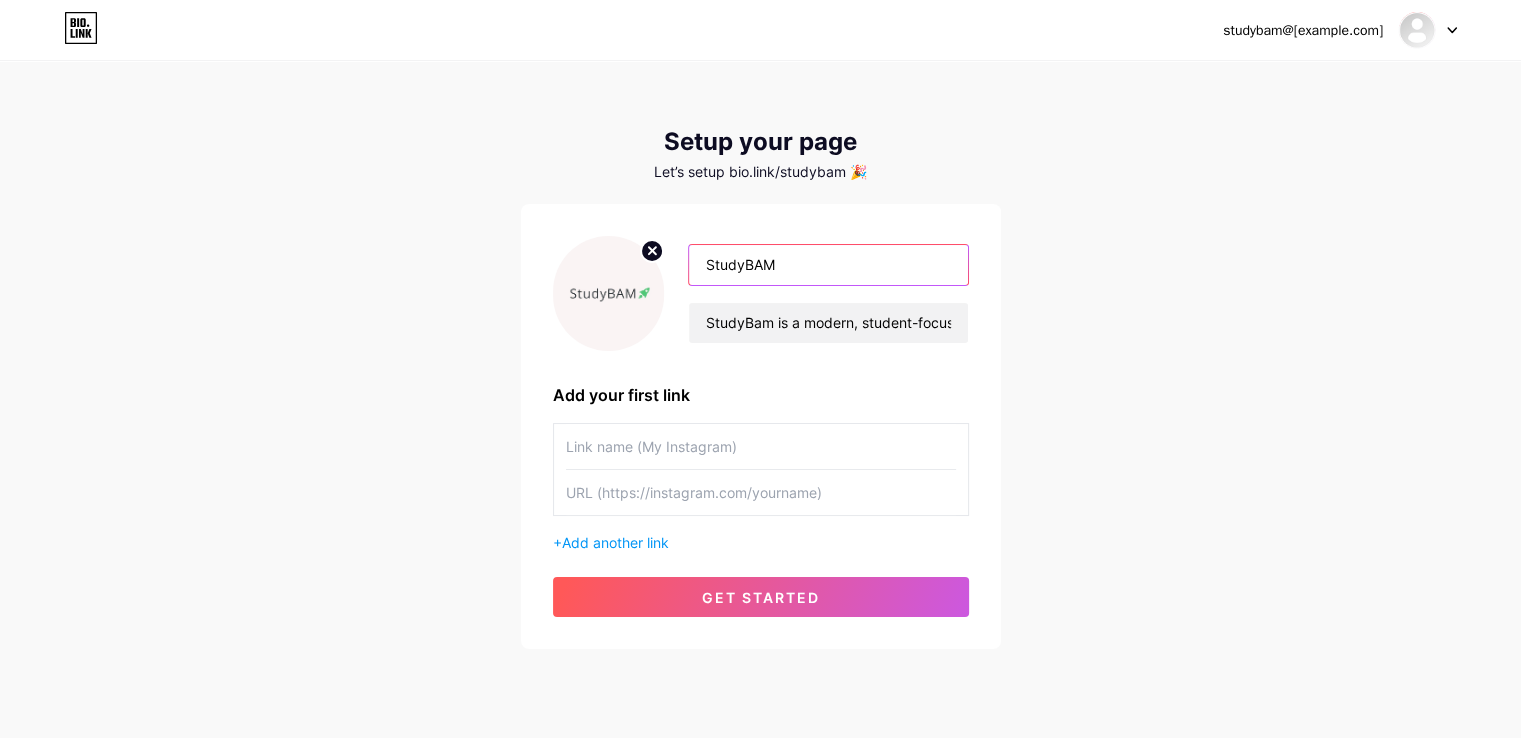 type on "StudyBAM" 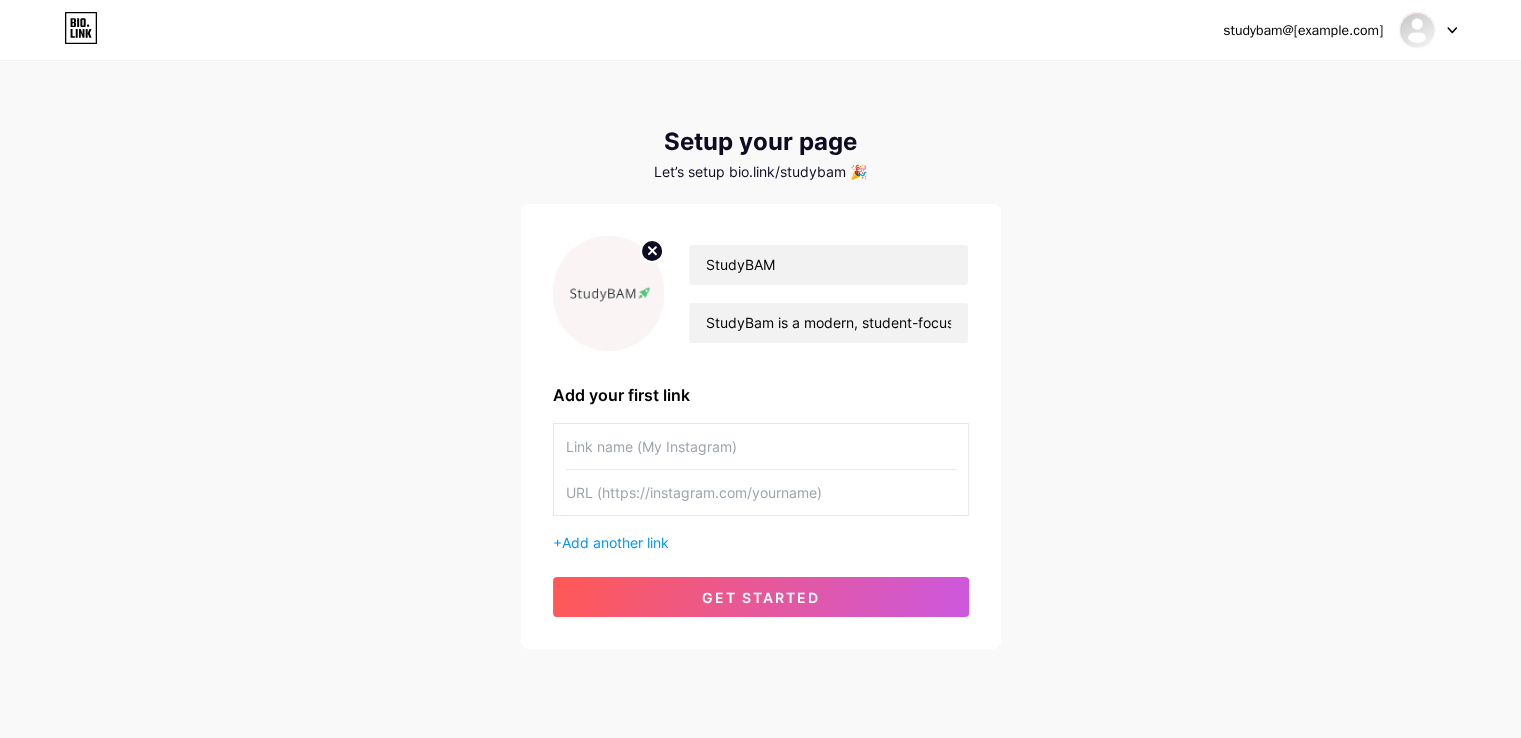 click at bounding box center (761, 446) 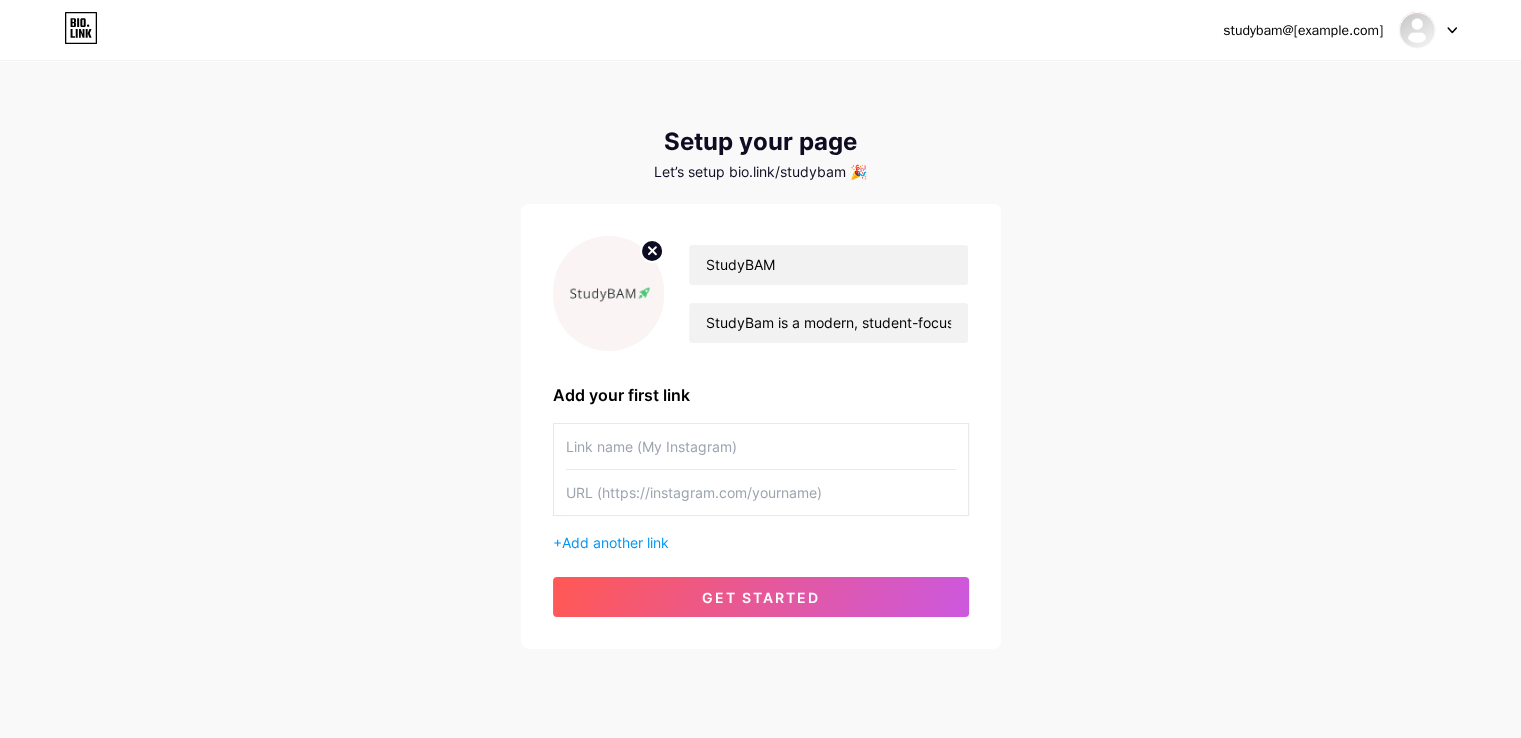 click at bounding box center (761, 446) 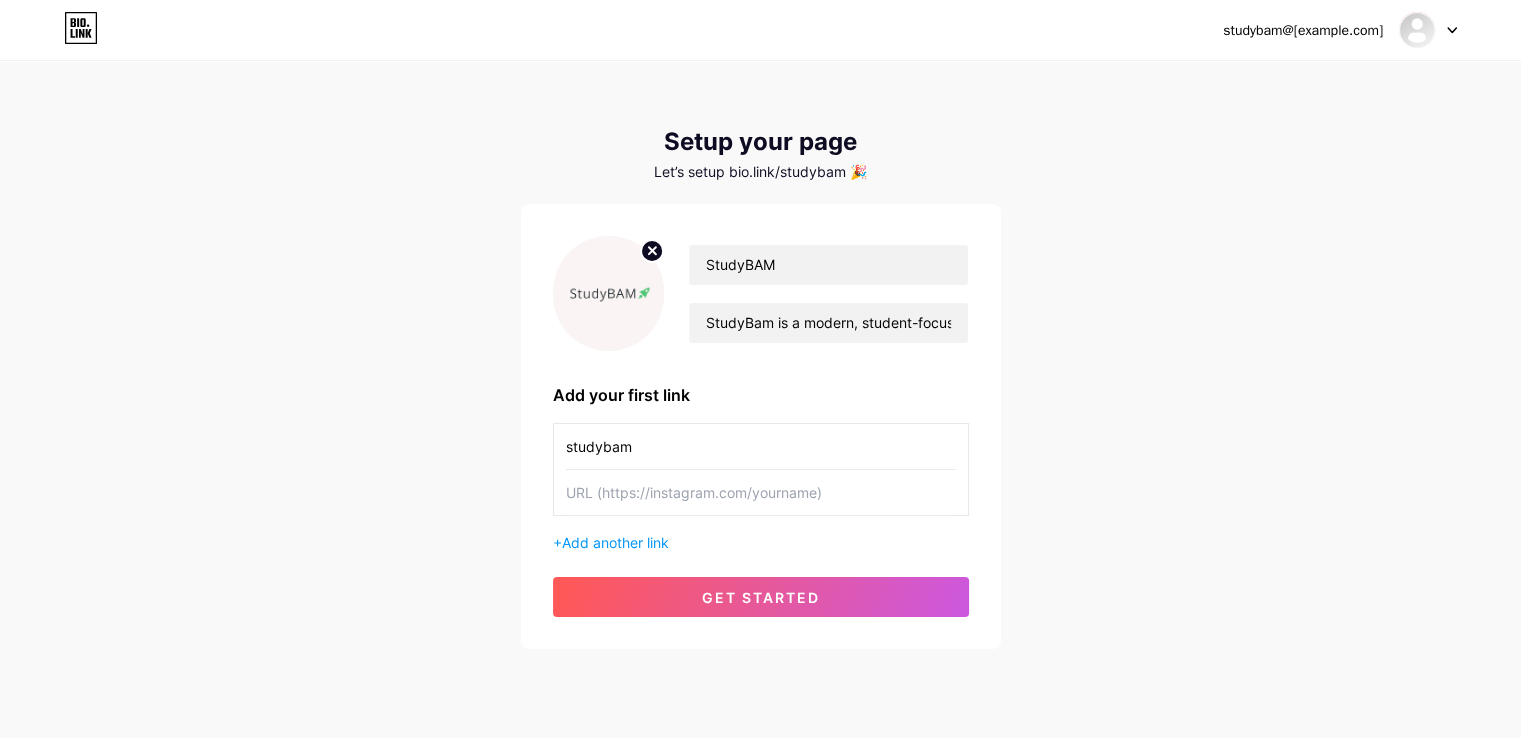 type on "studybam" 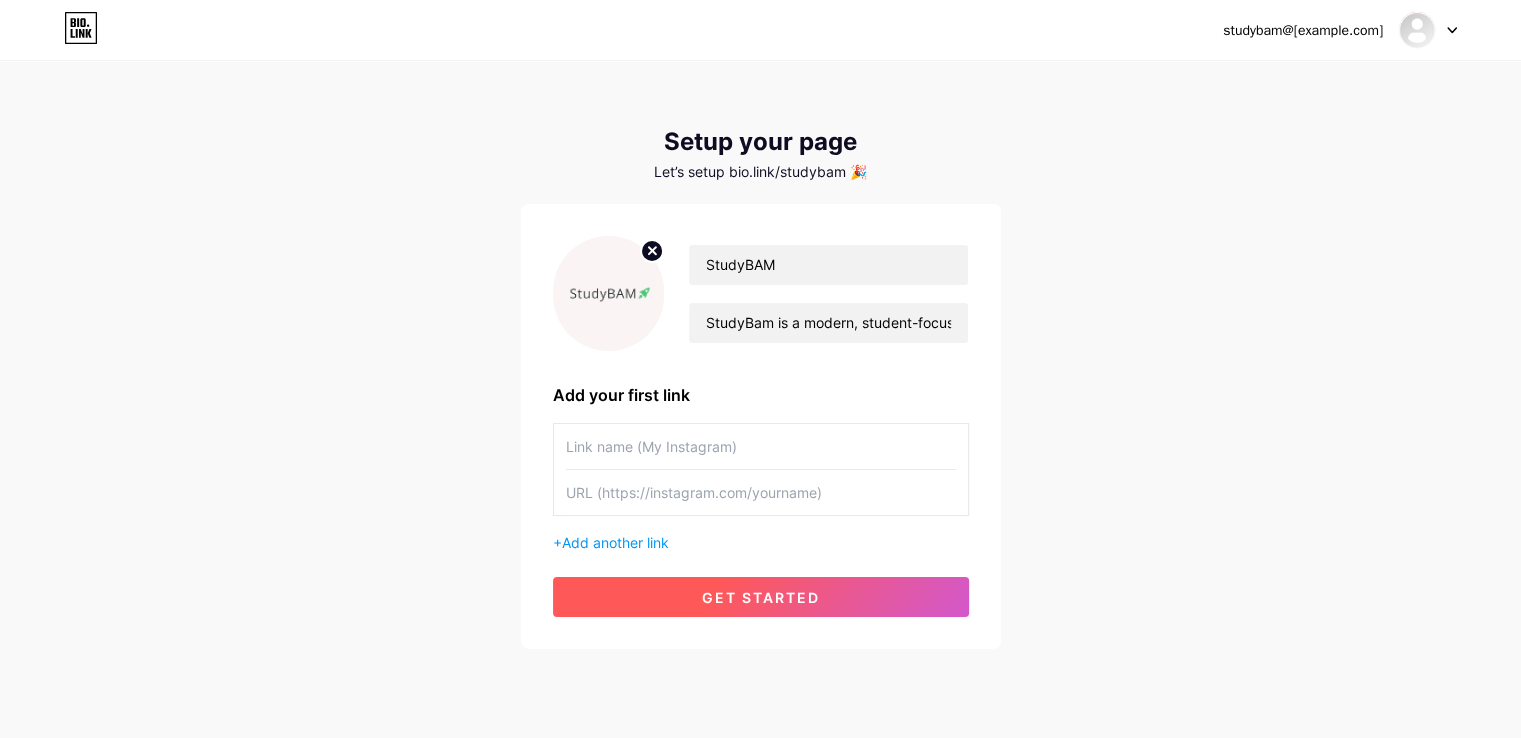 click on "get started" at bounding box center [761, 597] 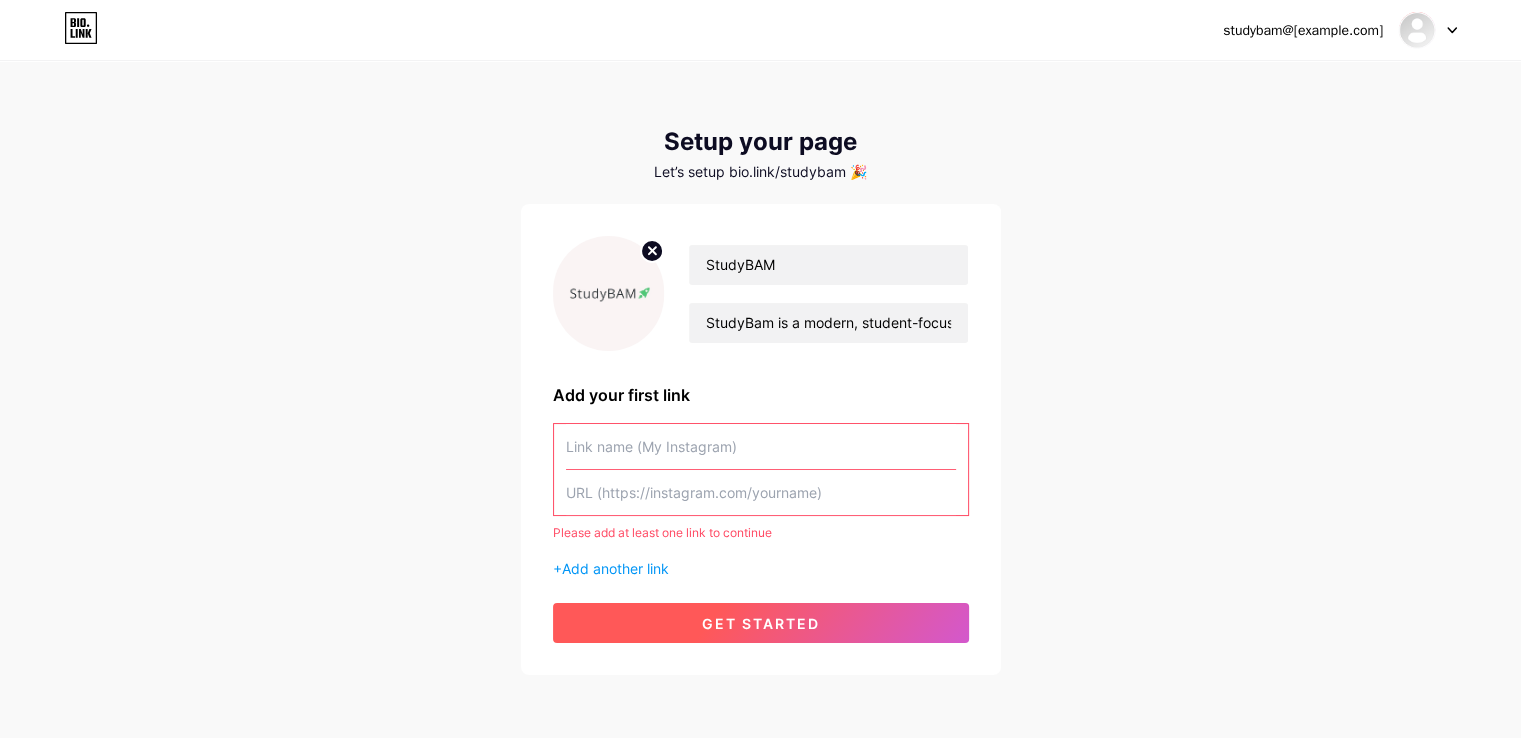 click on "get started" at bounding box center (761, 623) 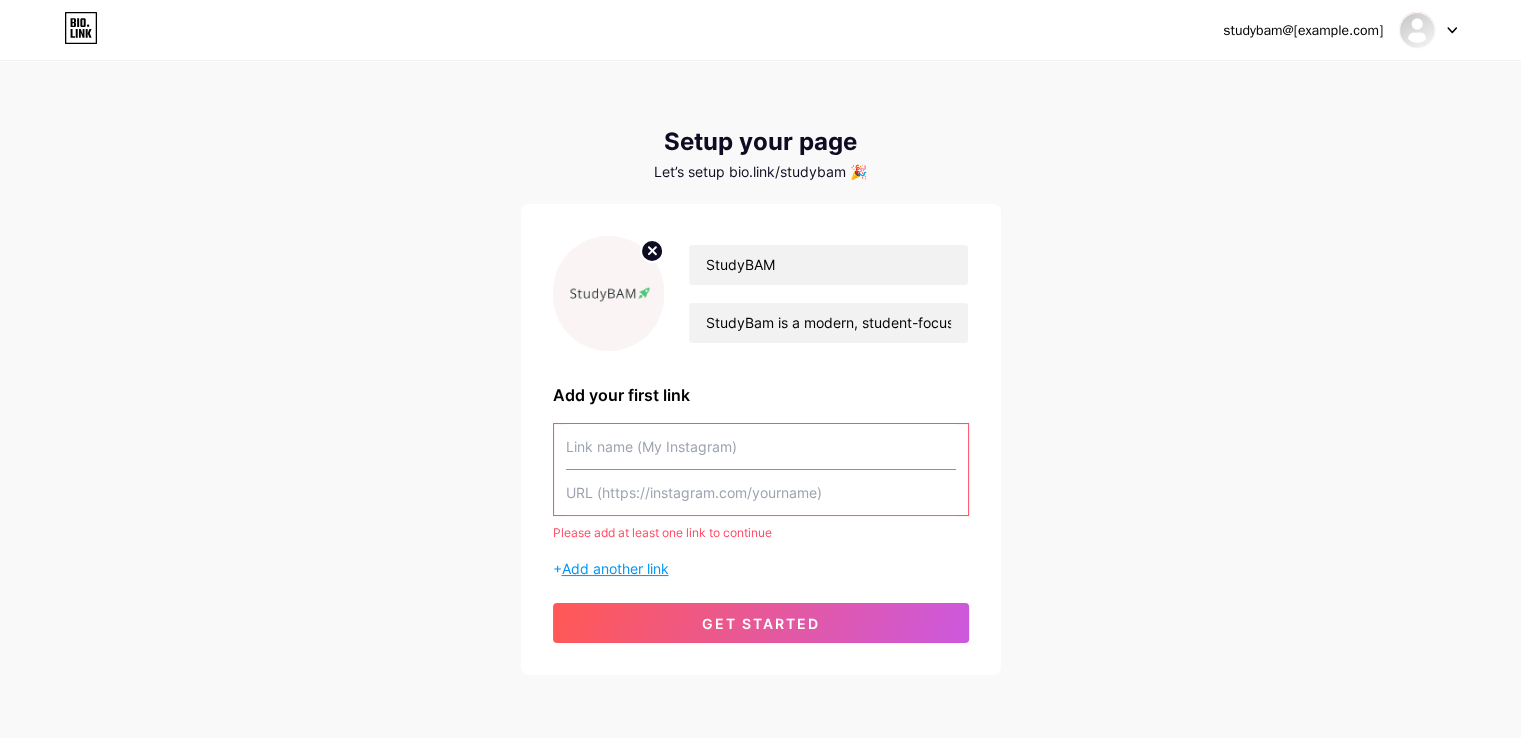 click on "Add another link" at bounding box center [615, 568] 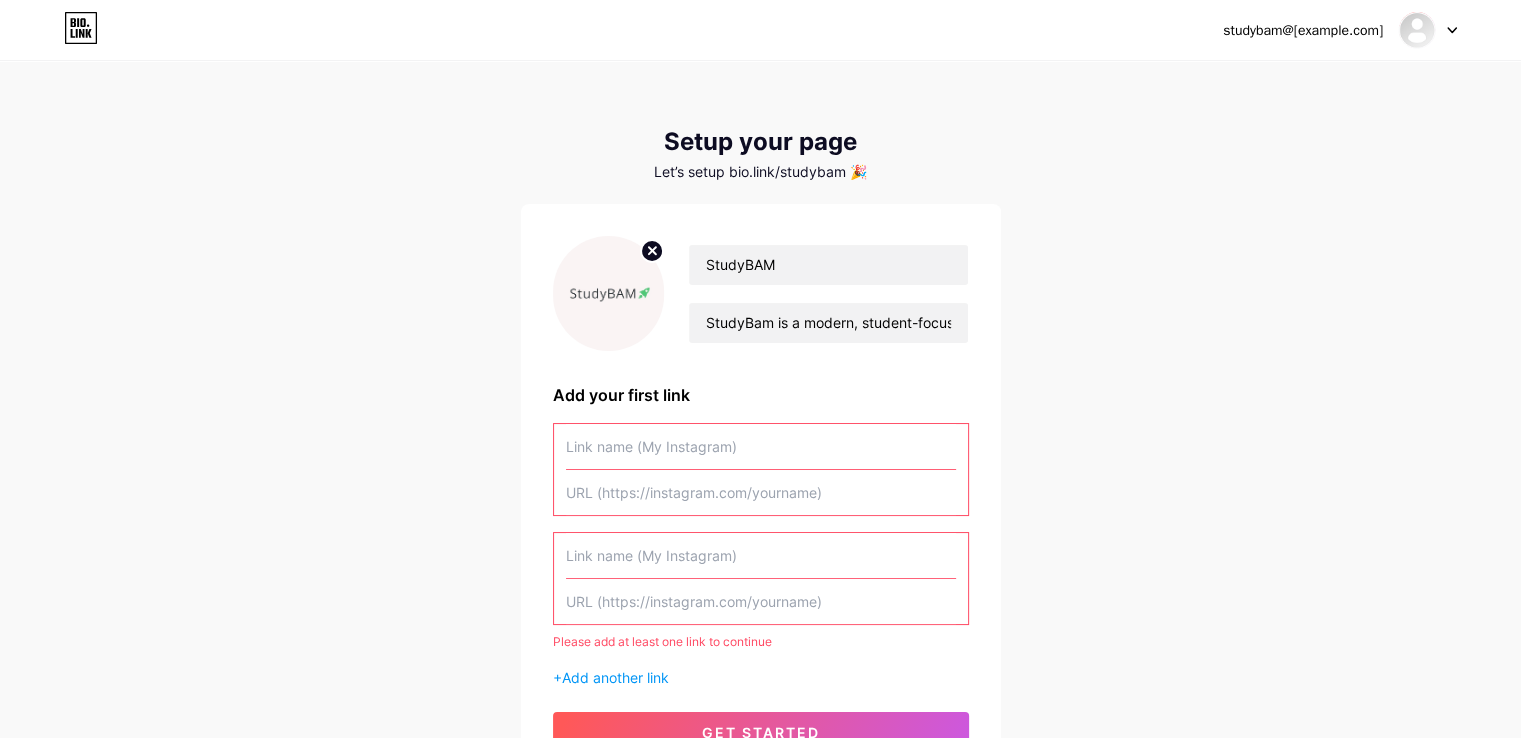 click at bounding box center (761, 446) 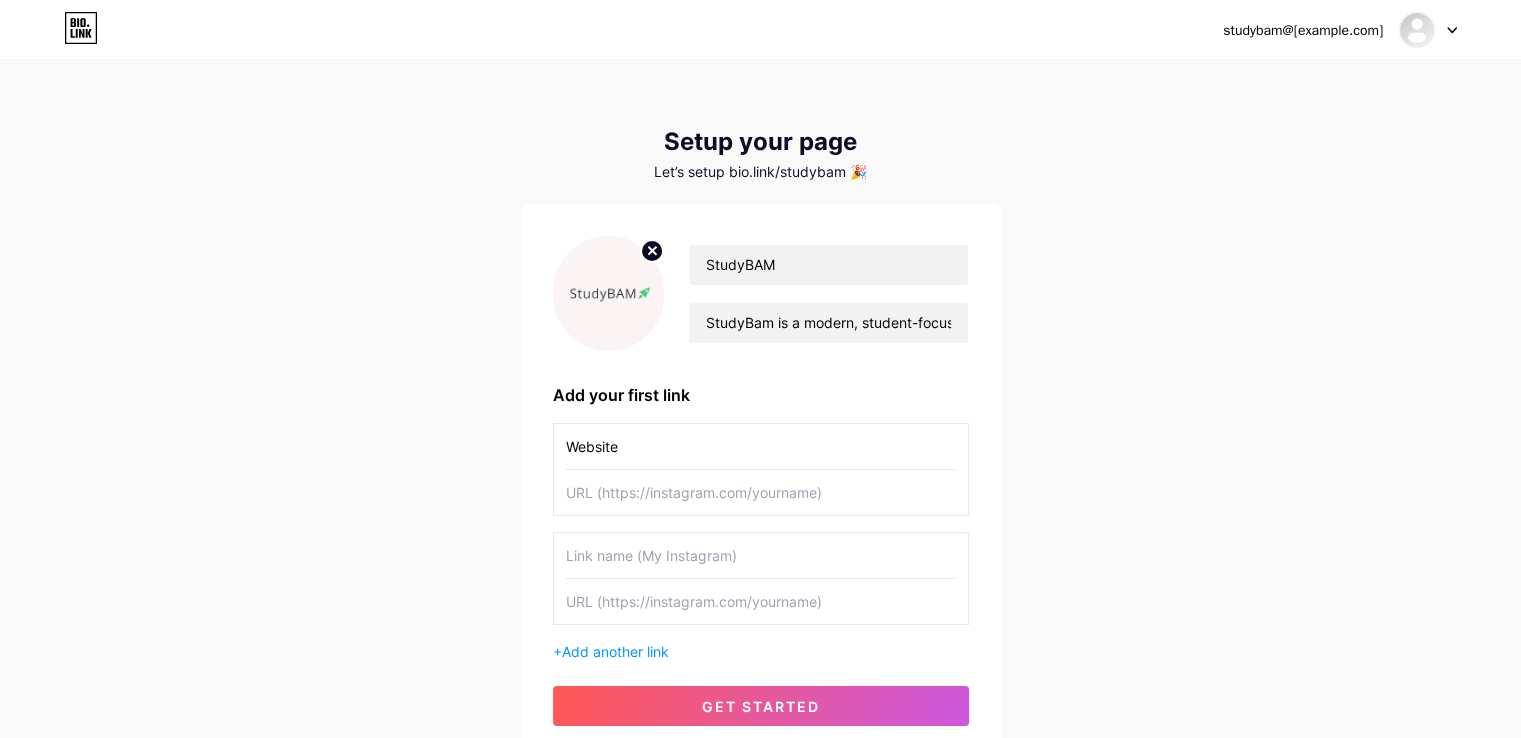 type on "Website" 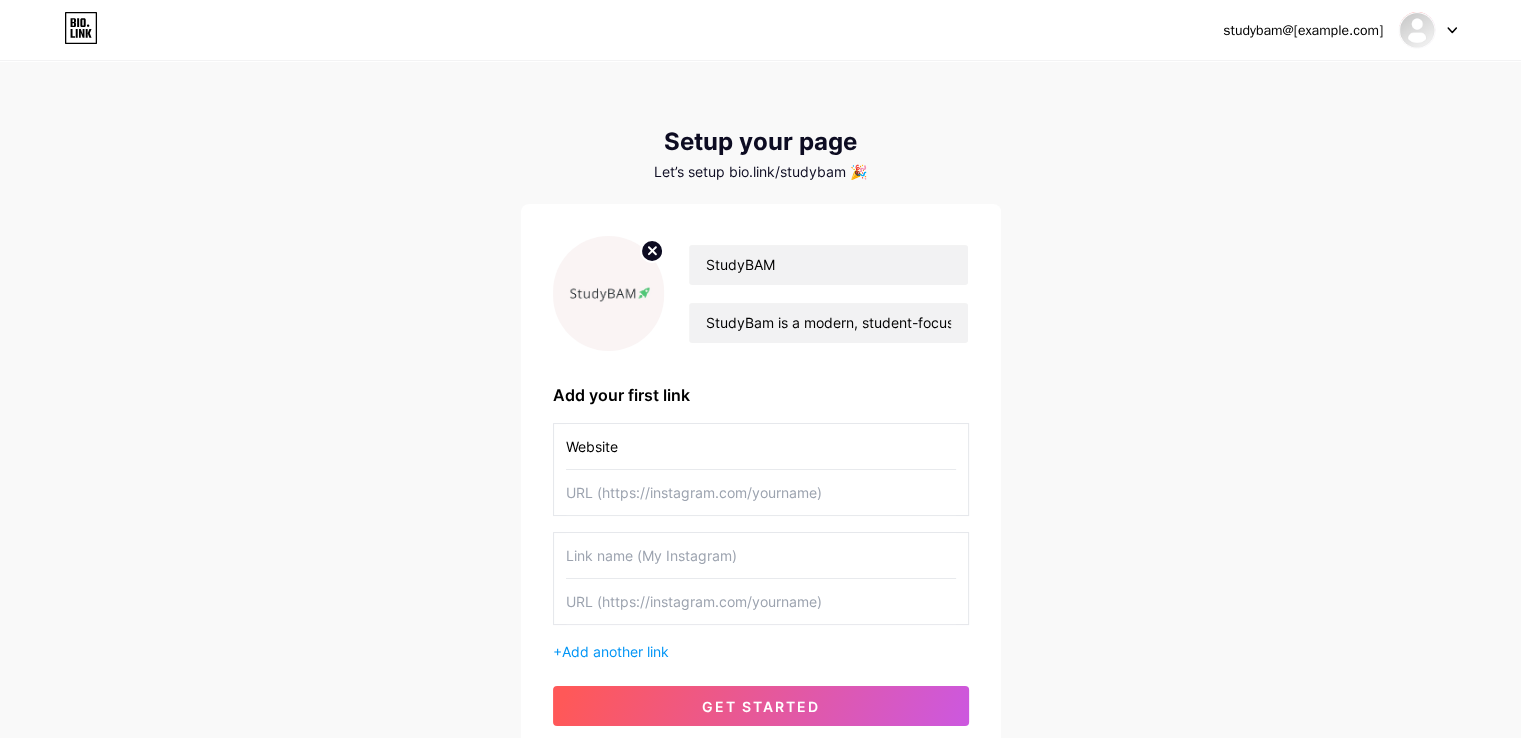 click at bounding box center [761, 492] 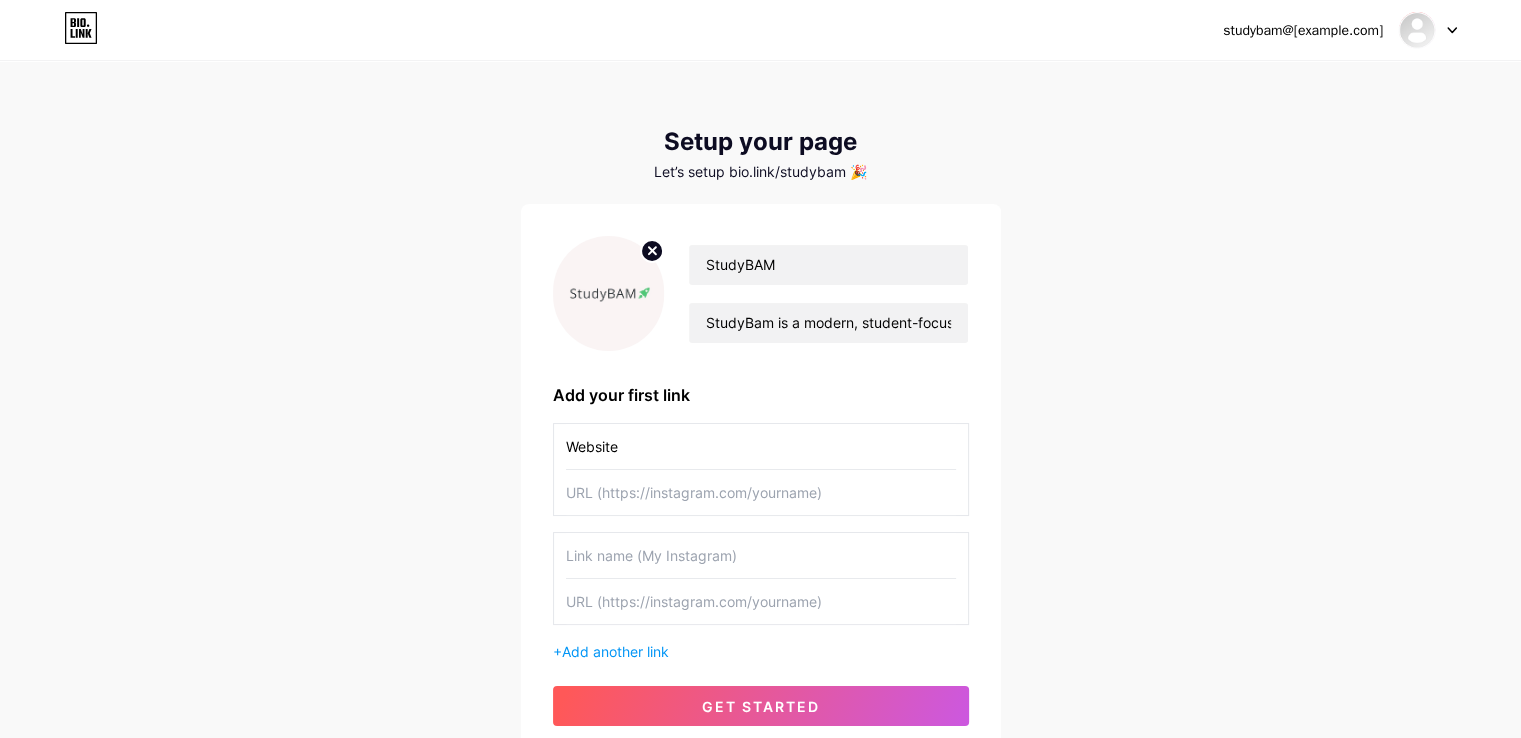 paste on "https://studybam.com/" 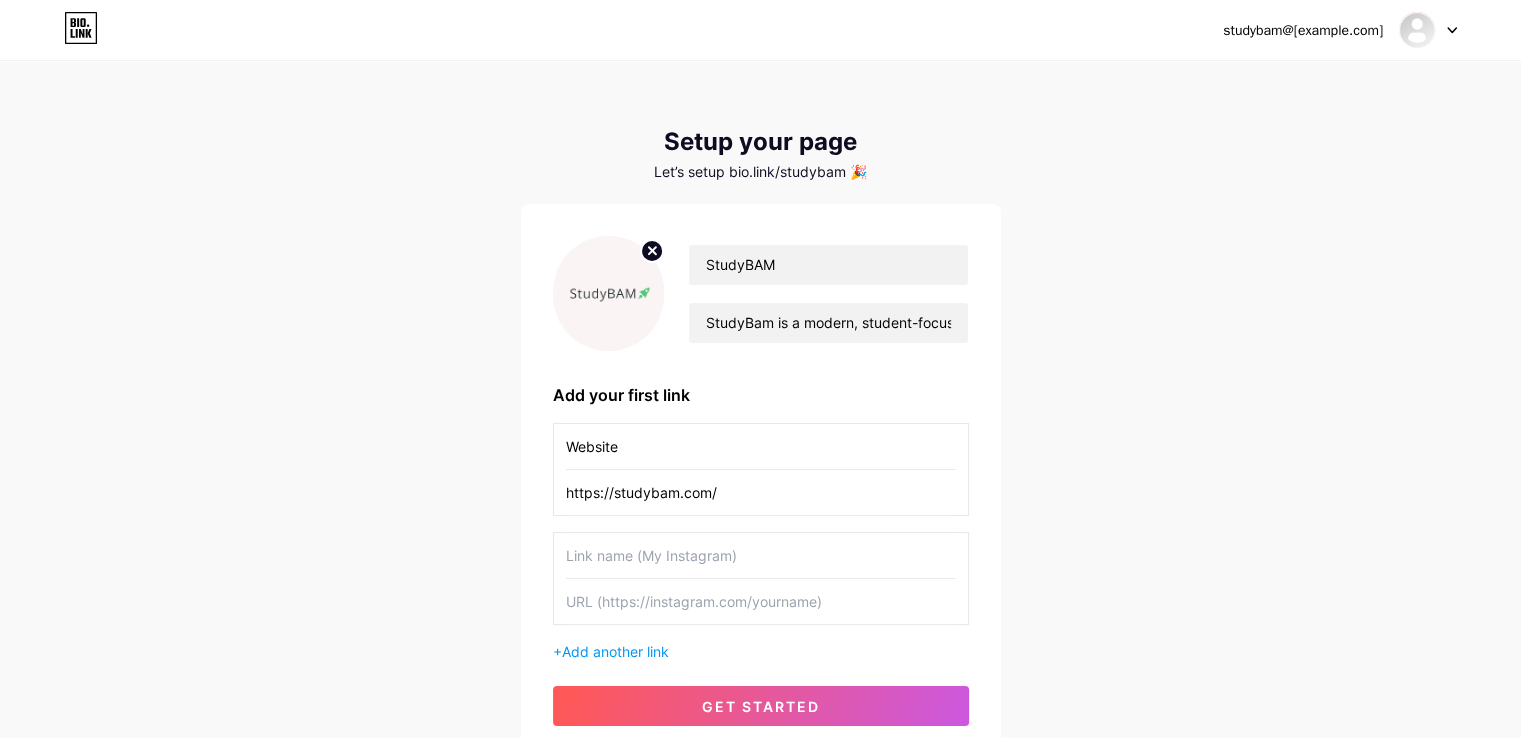 type on "https://studybam.com/" 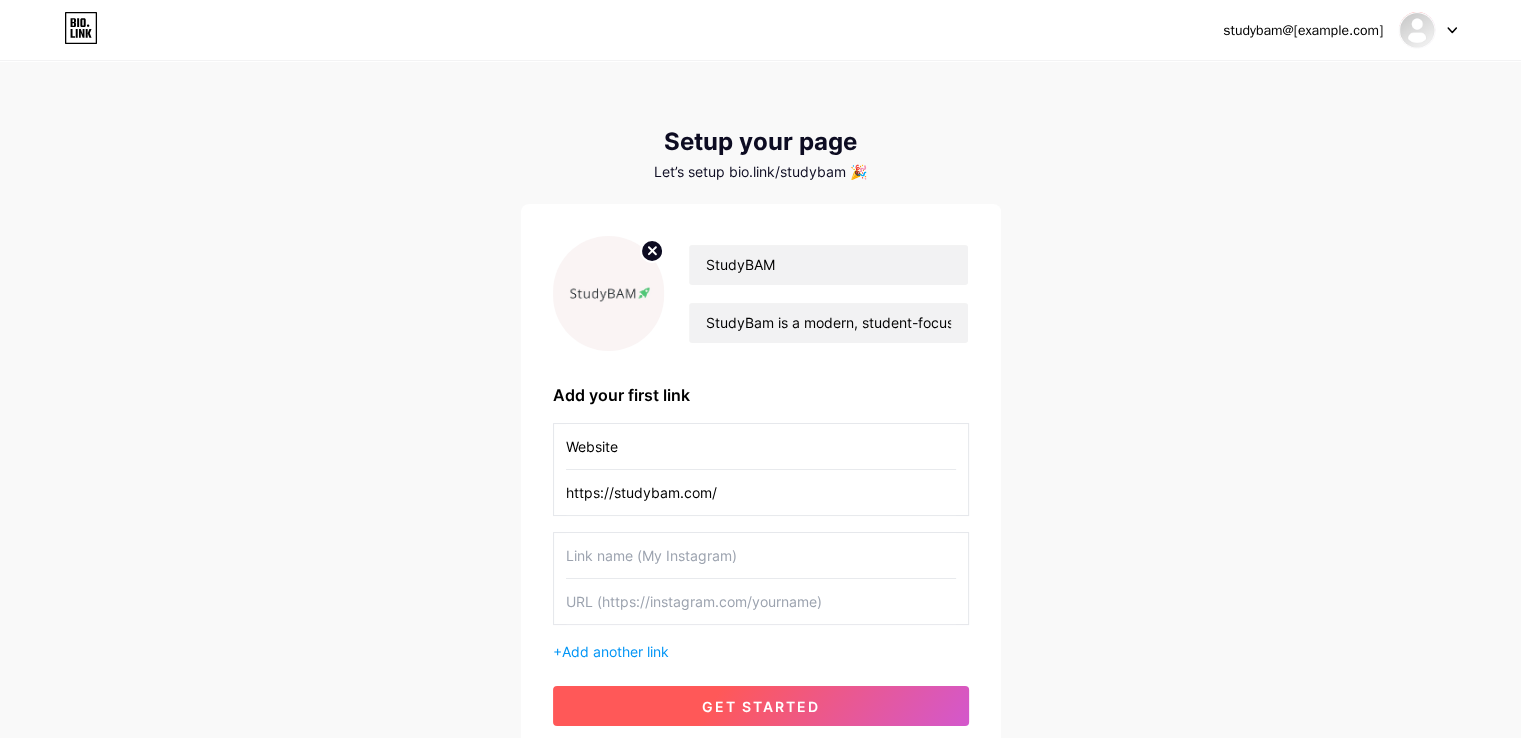 click on "get started" at bounding box center (761, 706) 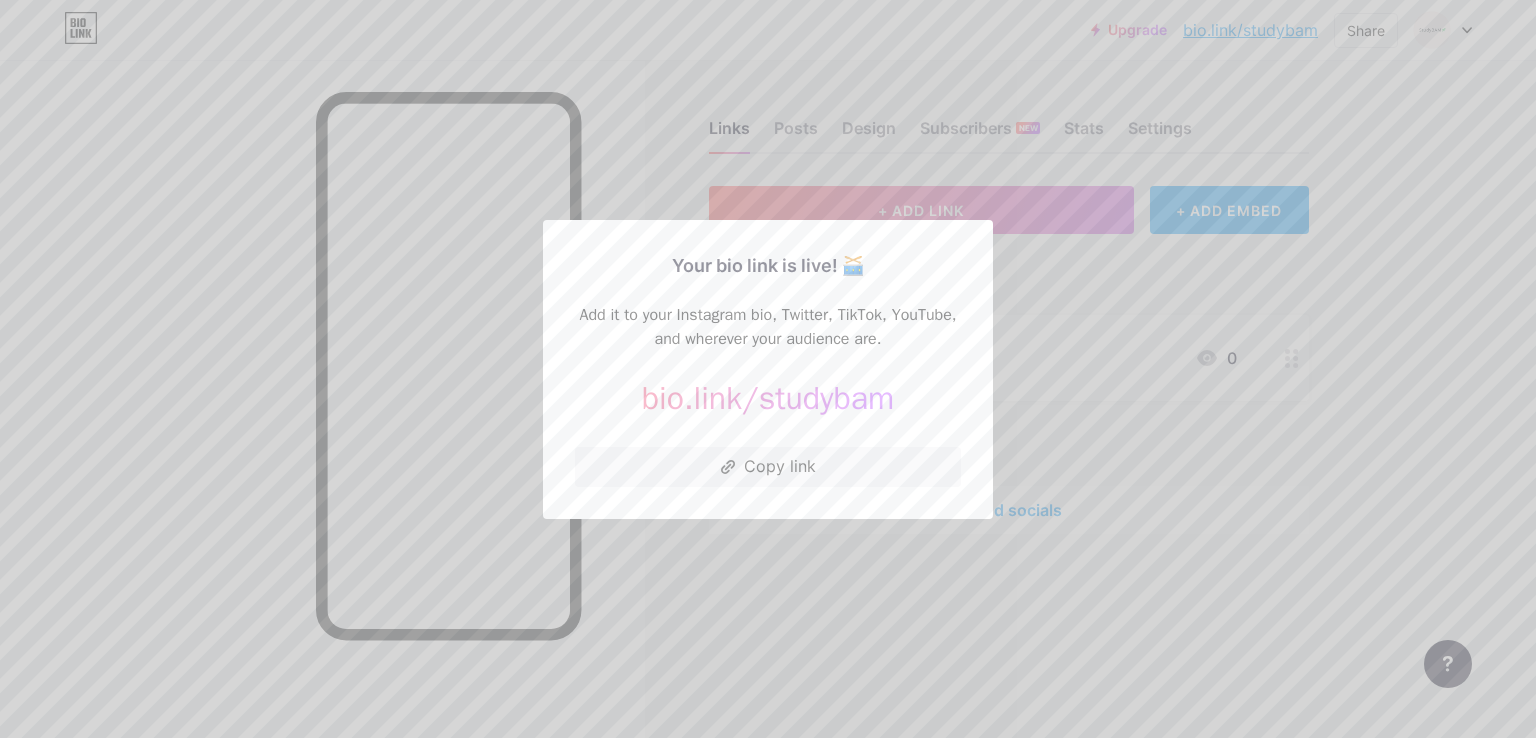 click at bounding box center (768, 369) 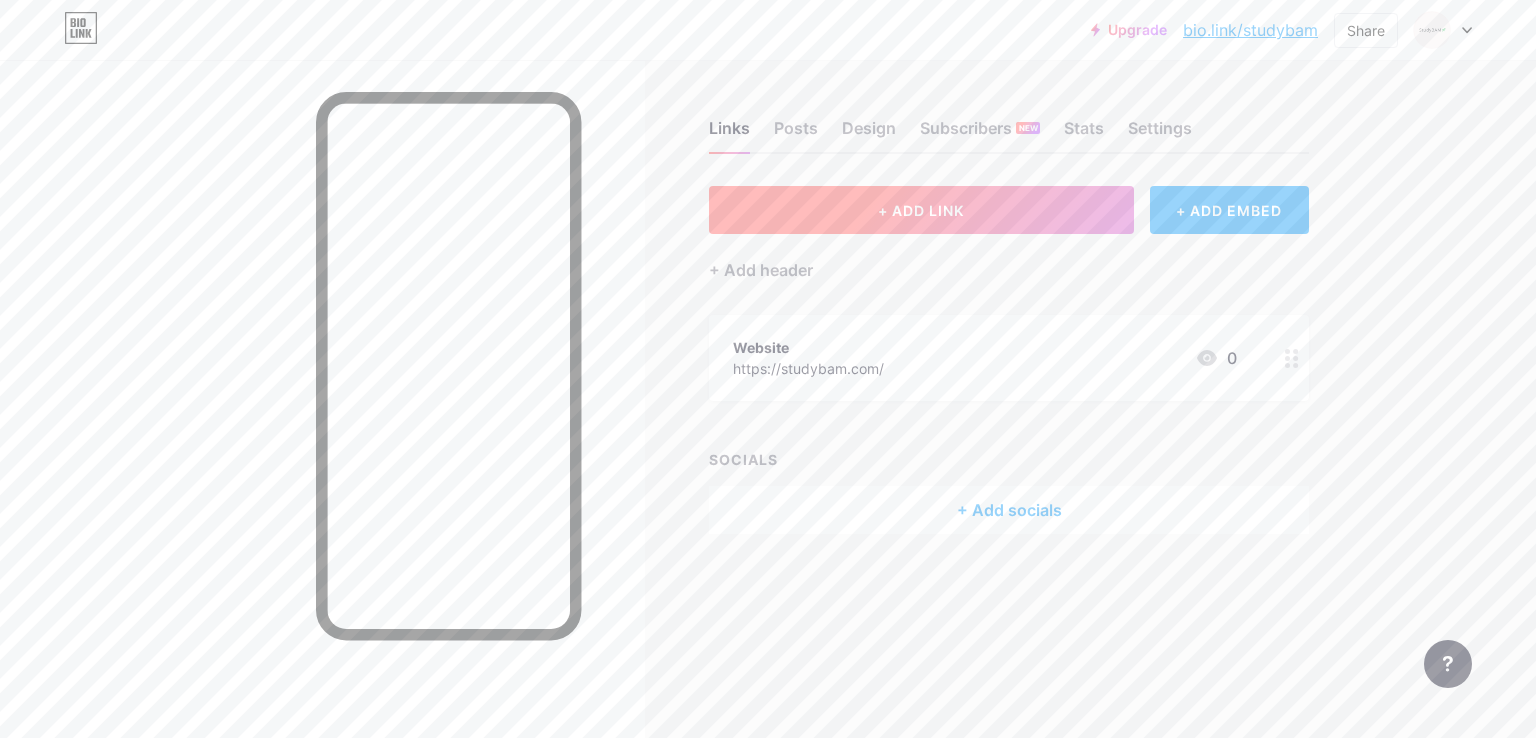 click on "+ ADD LINK" at bounding box center (921, 210) 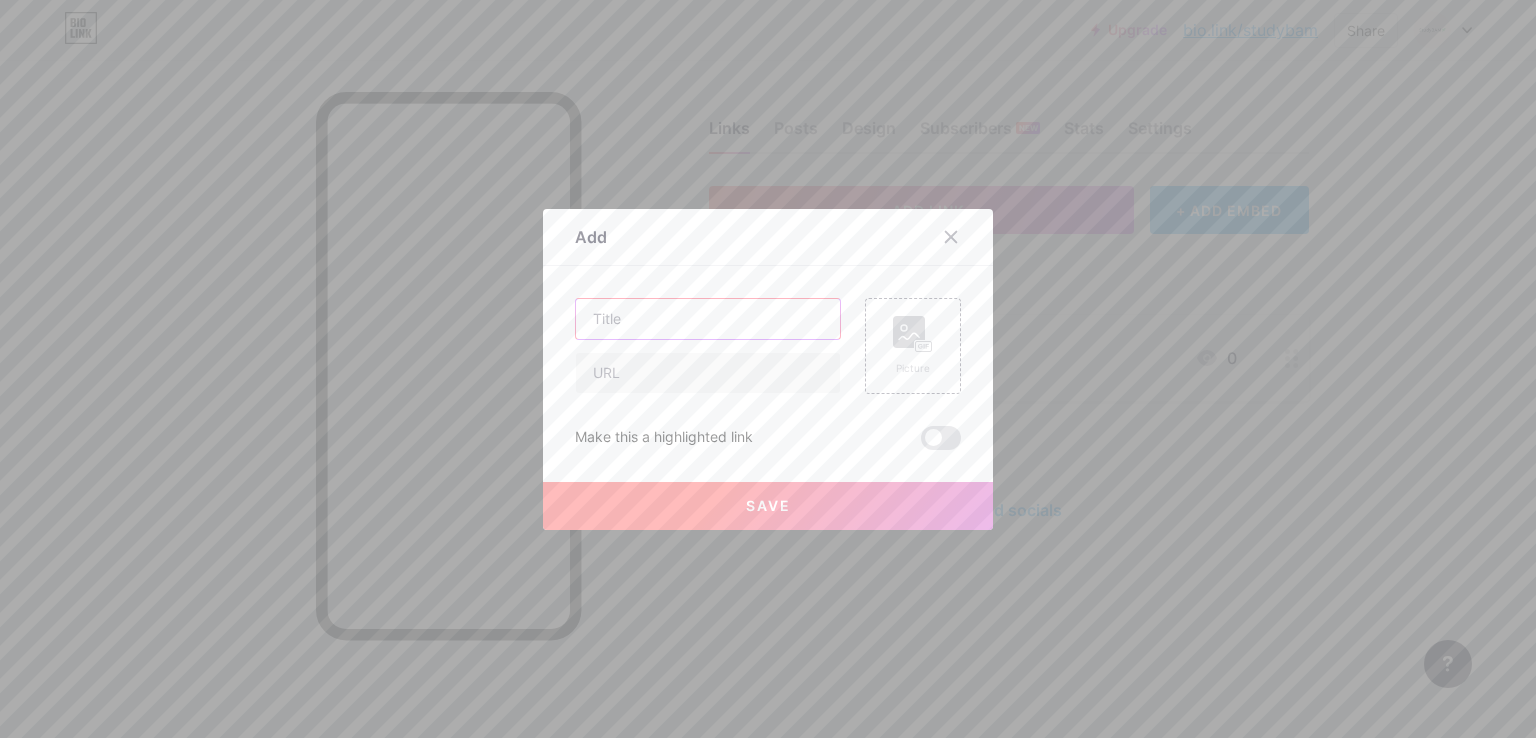 click at bounding box center [708, 319] 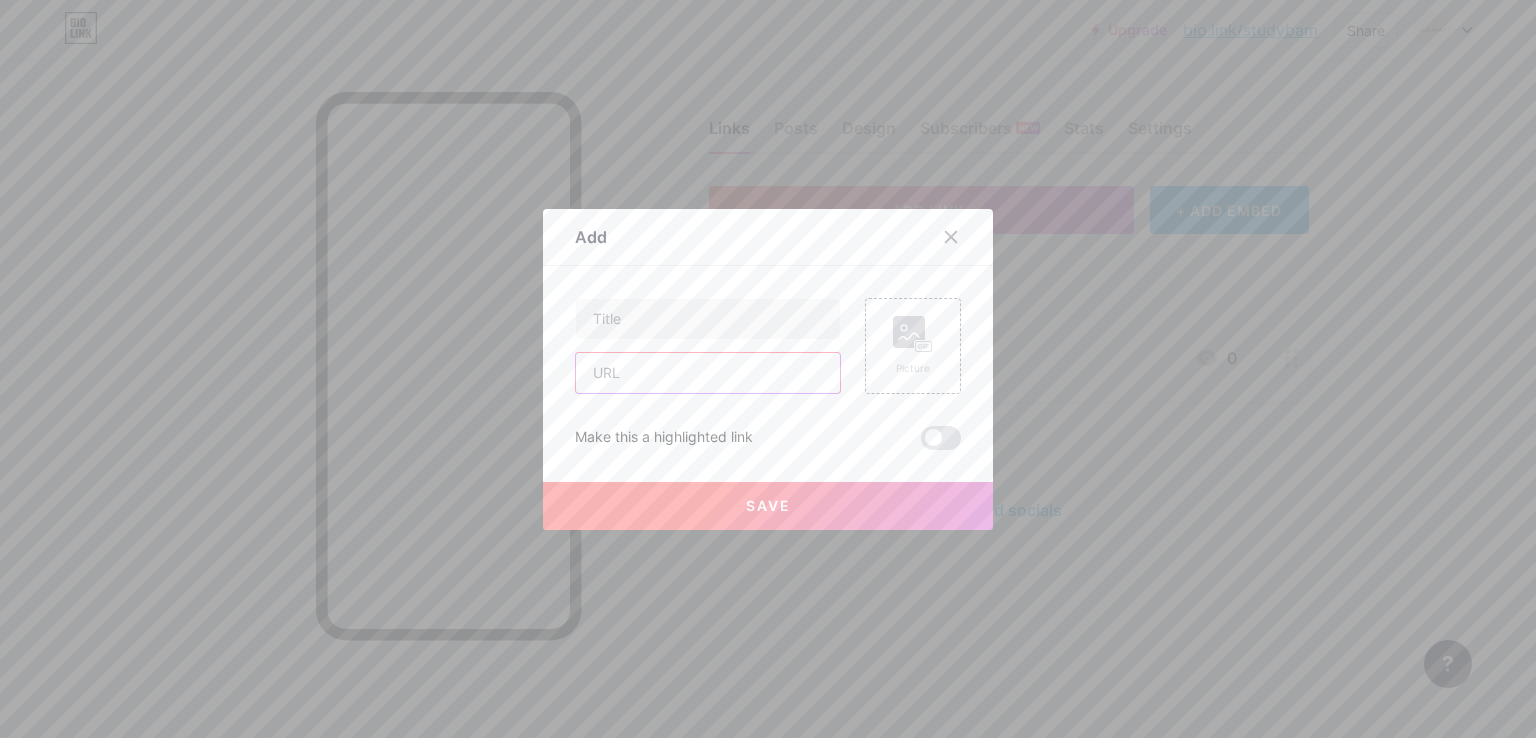 click at bounding box center [708, 373] 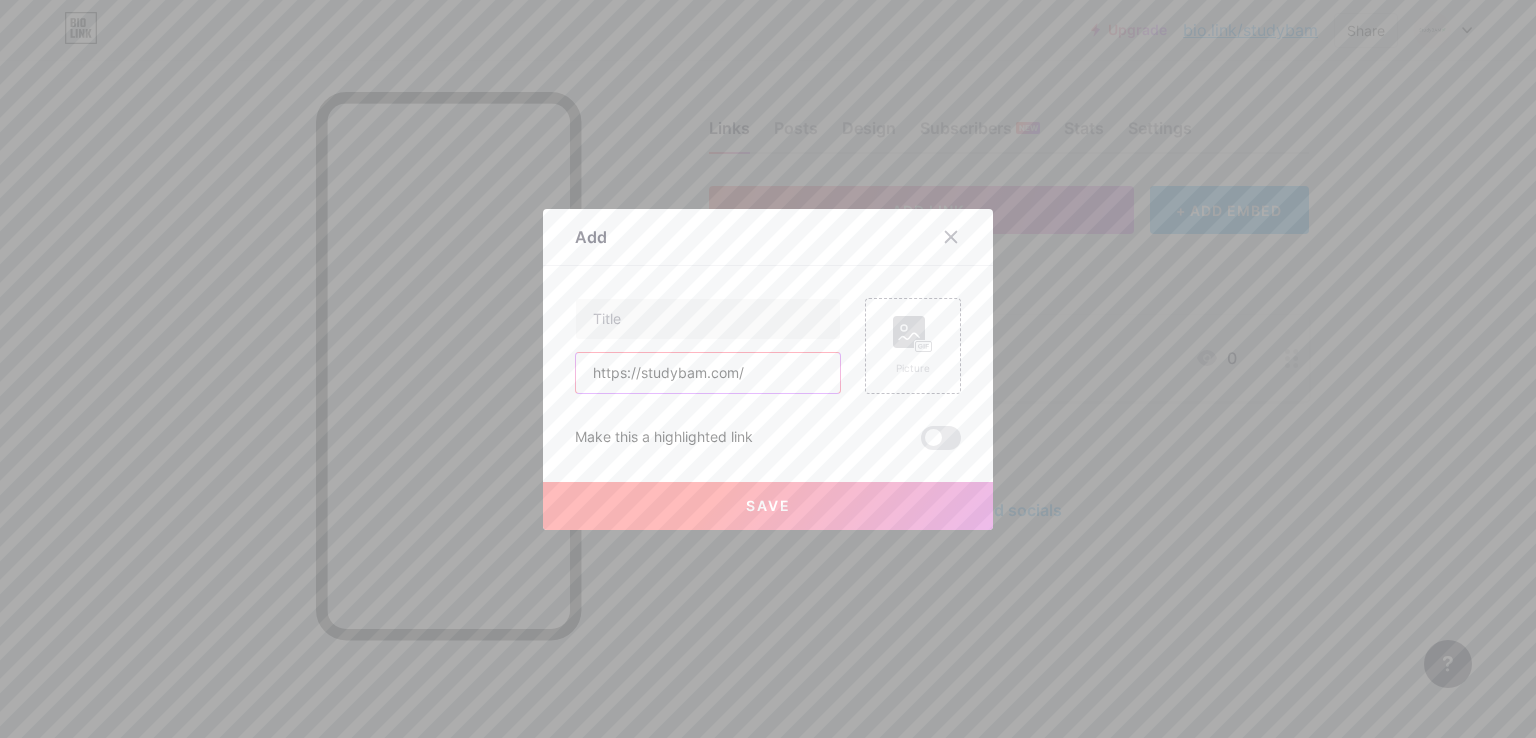 drag, startPoint x: 752, startPoint y: 369, endPoint x: 553, endPoint y: 377, distance: 199.16074 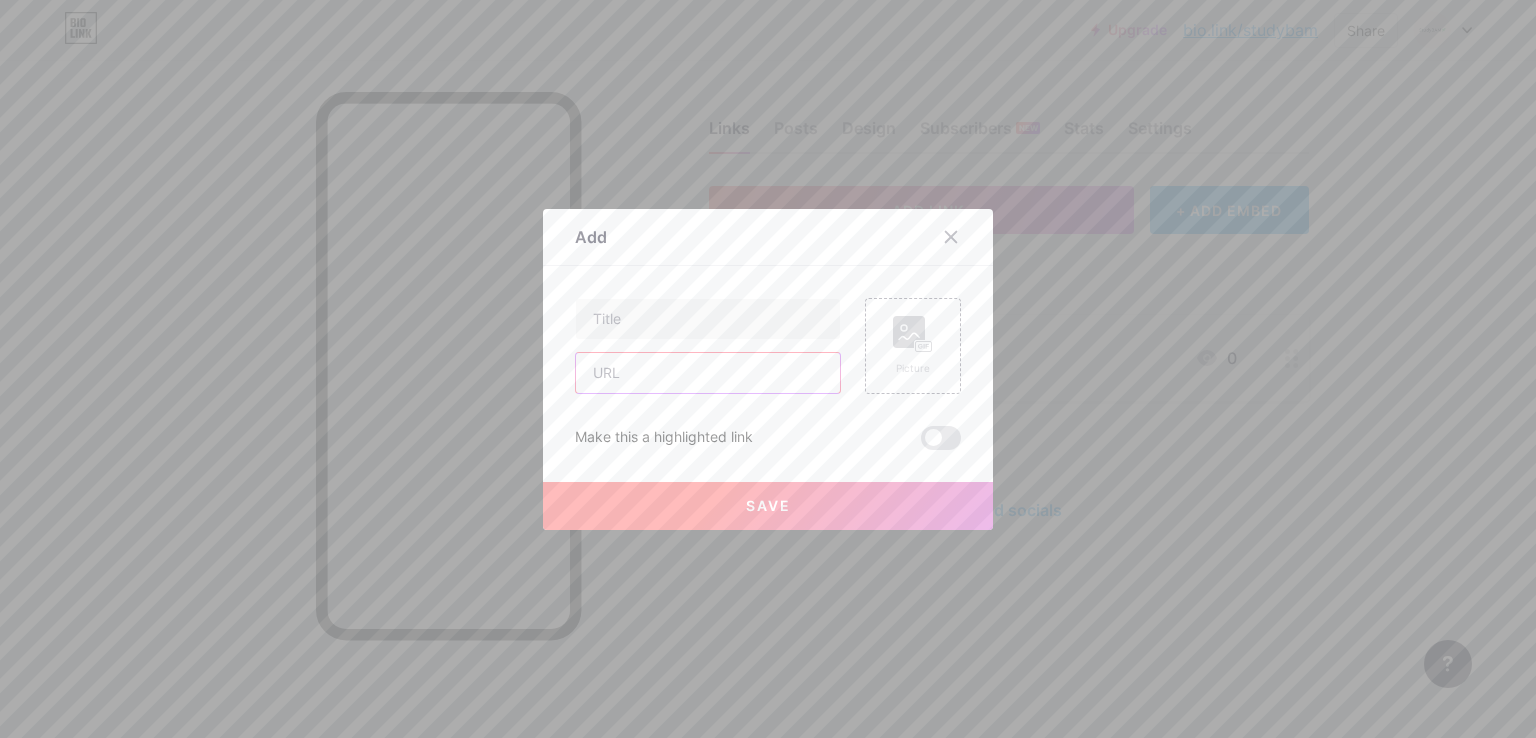 paste on "https://studybam.hashnode.dev/best-finance-games-for-students-learn-smart-skills" 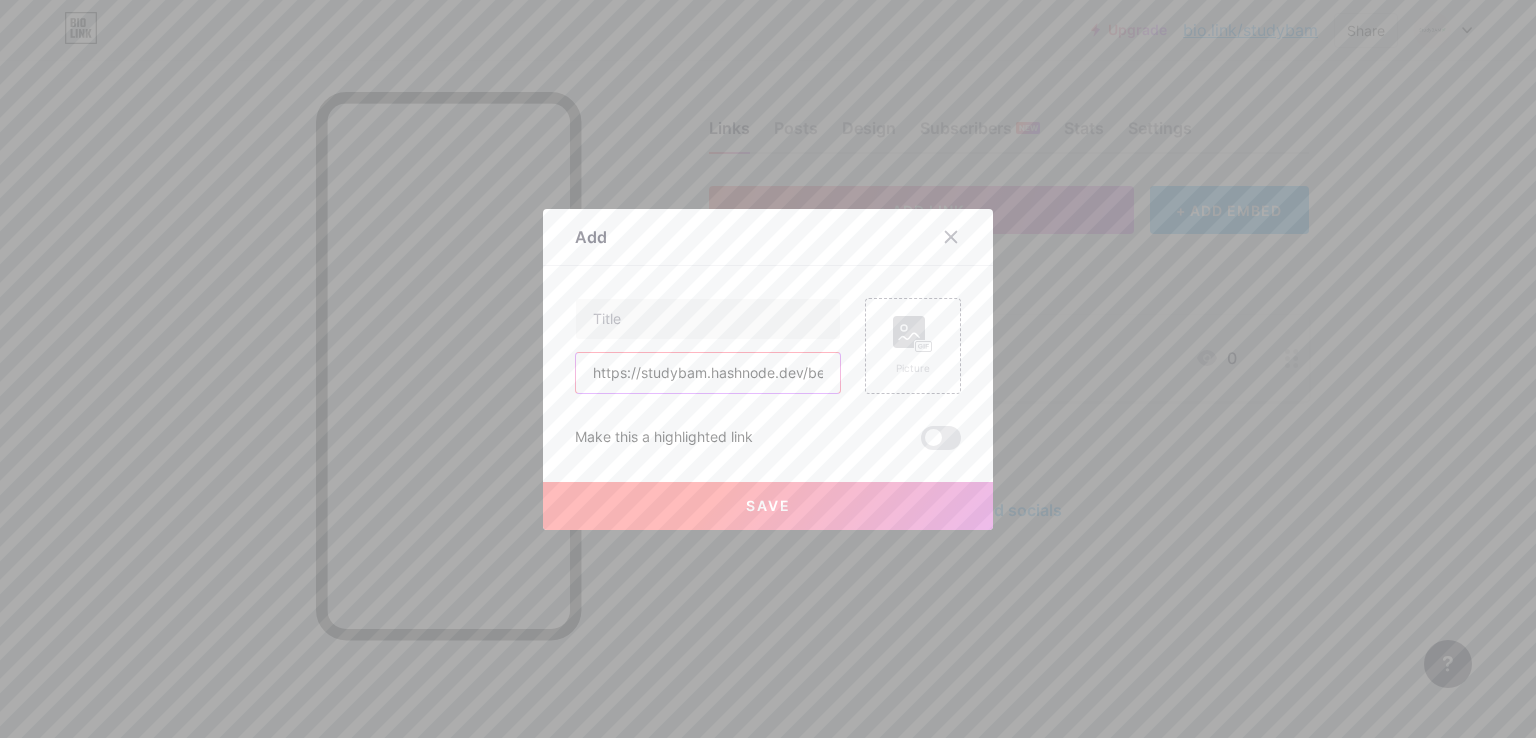scroll, scrollTop: 0, scrollLeft: 329, axis: horizontal 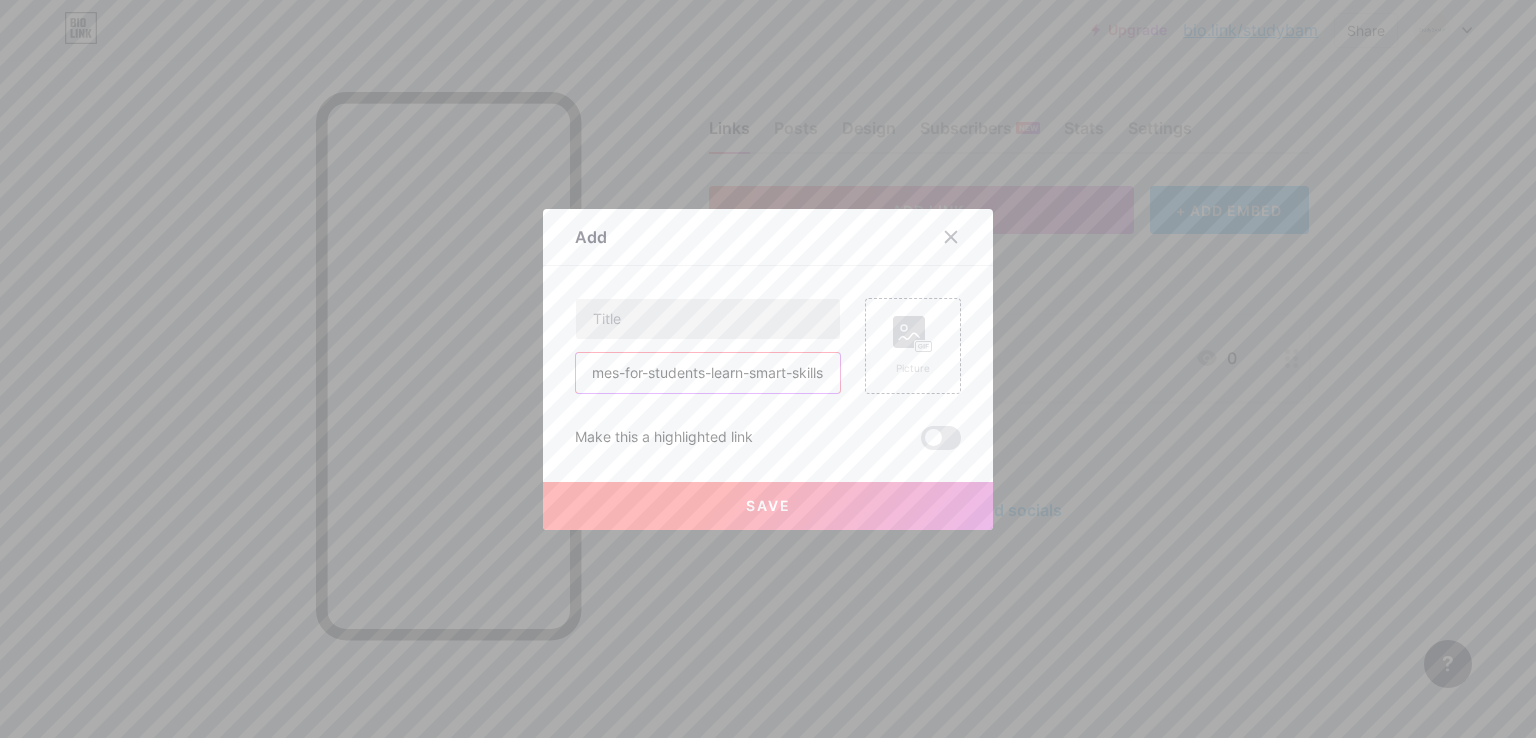 type on "https://studybam.hashnode.dev/best-finance-games-for-students-learn-smart-skills" 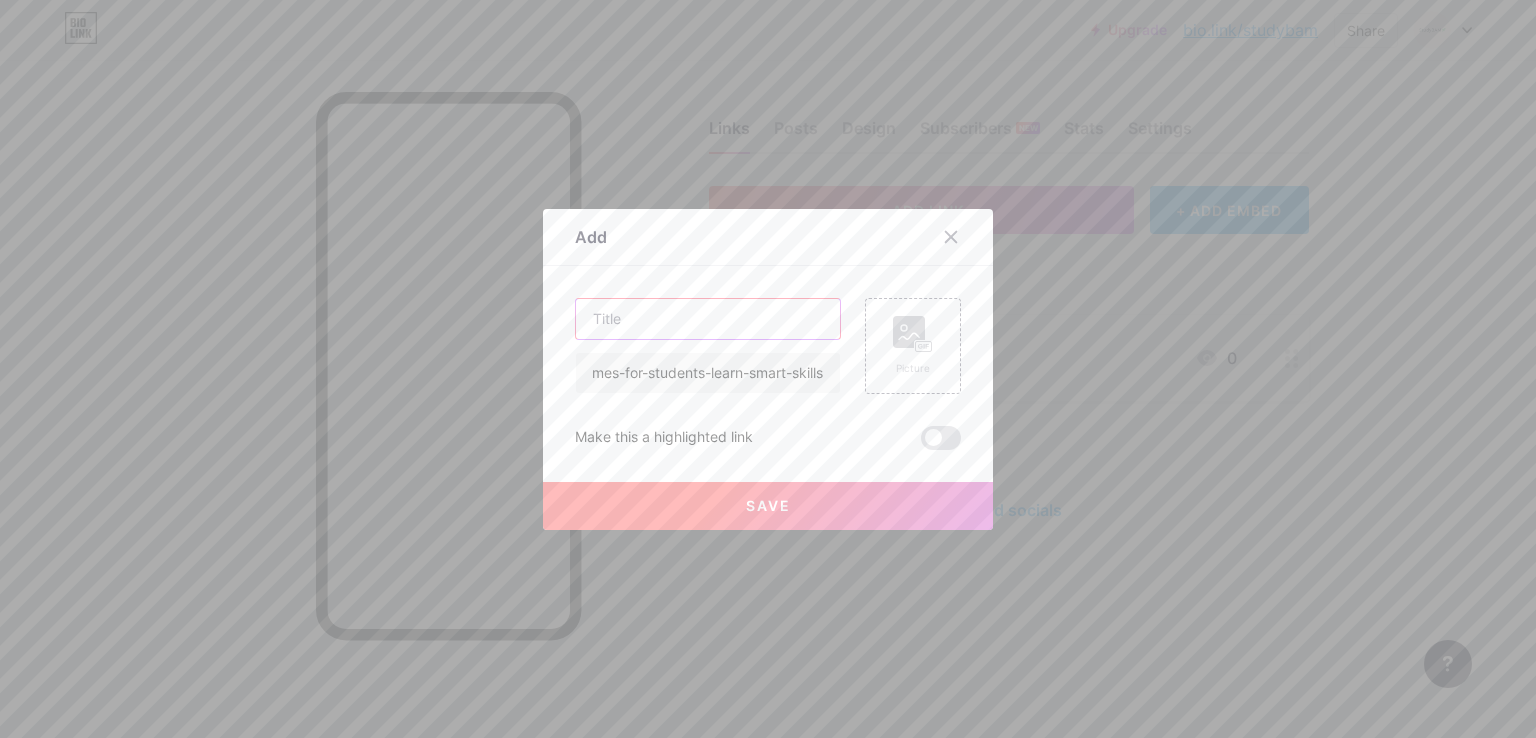 click at bounding box center (708, 319) 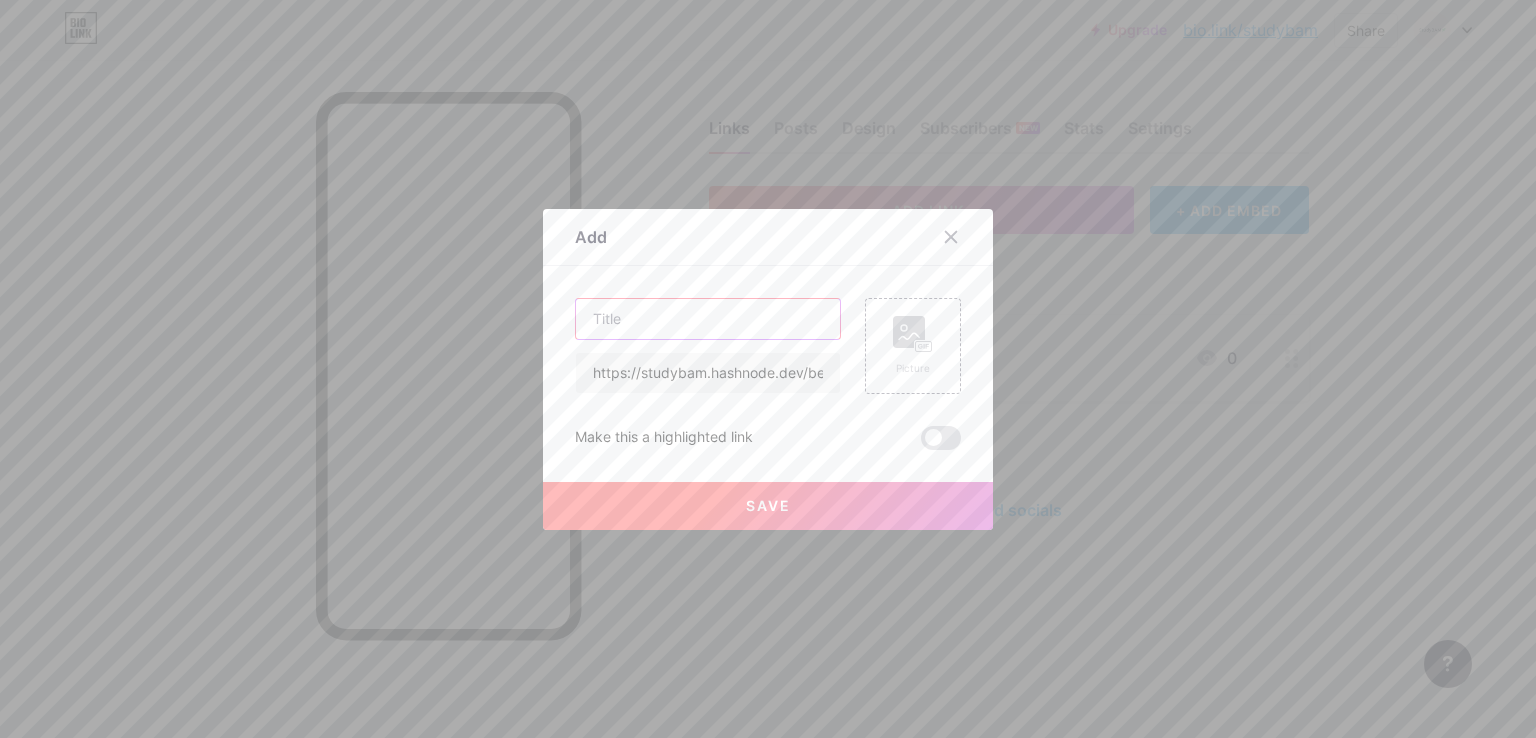 paste on "Best Finance Games for Students – Learn Smart Skills" 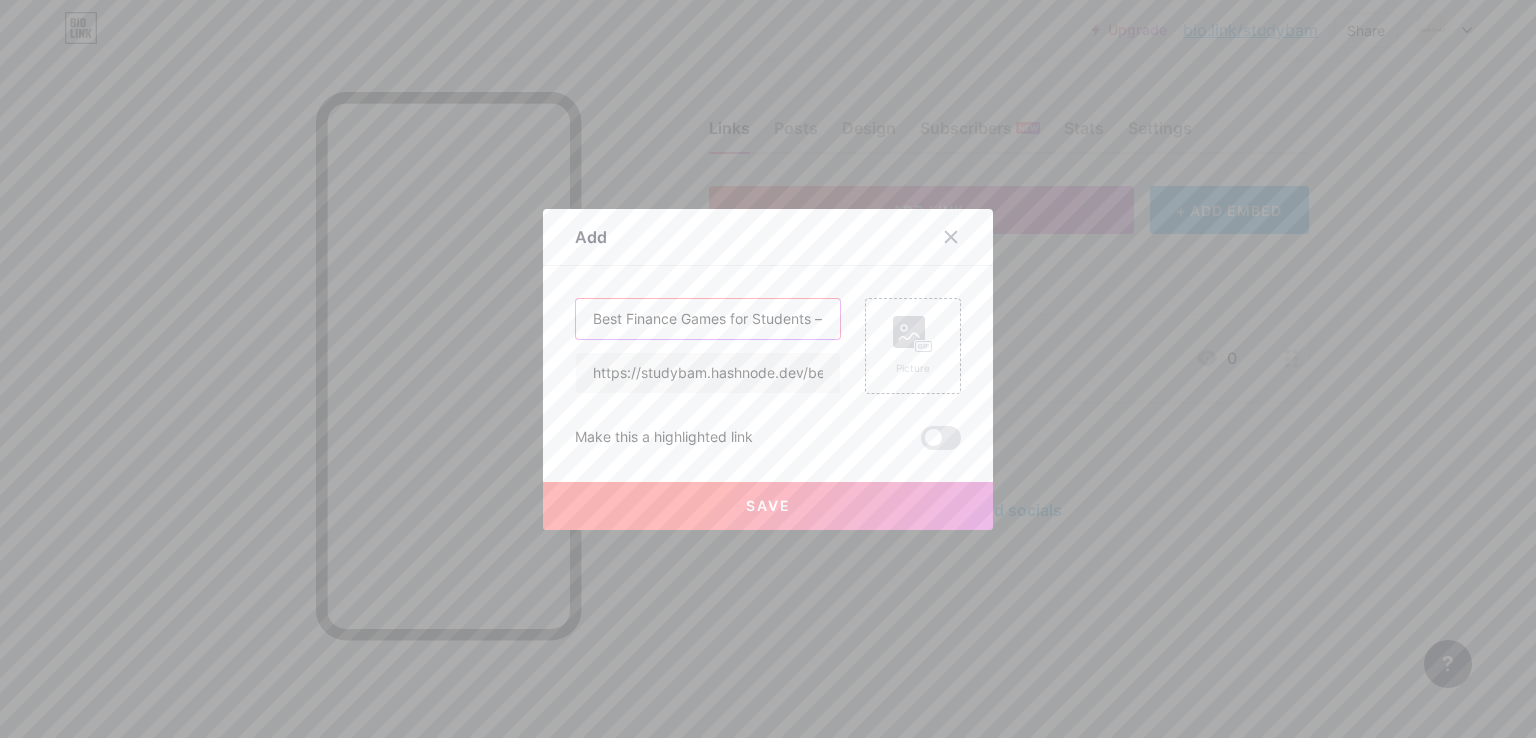 scroll, scrollTop: 0, scrollLeft: 123, axis: horizontal 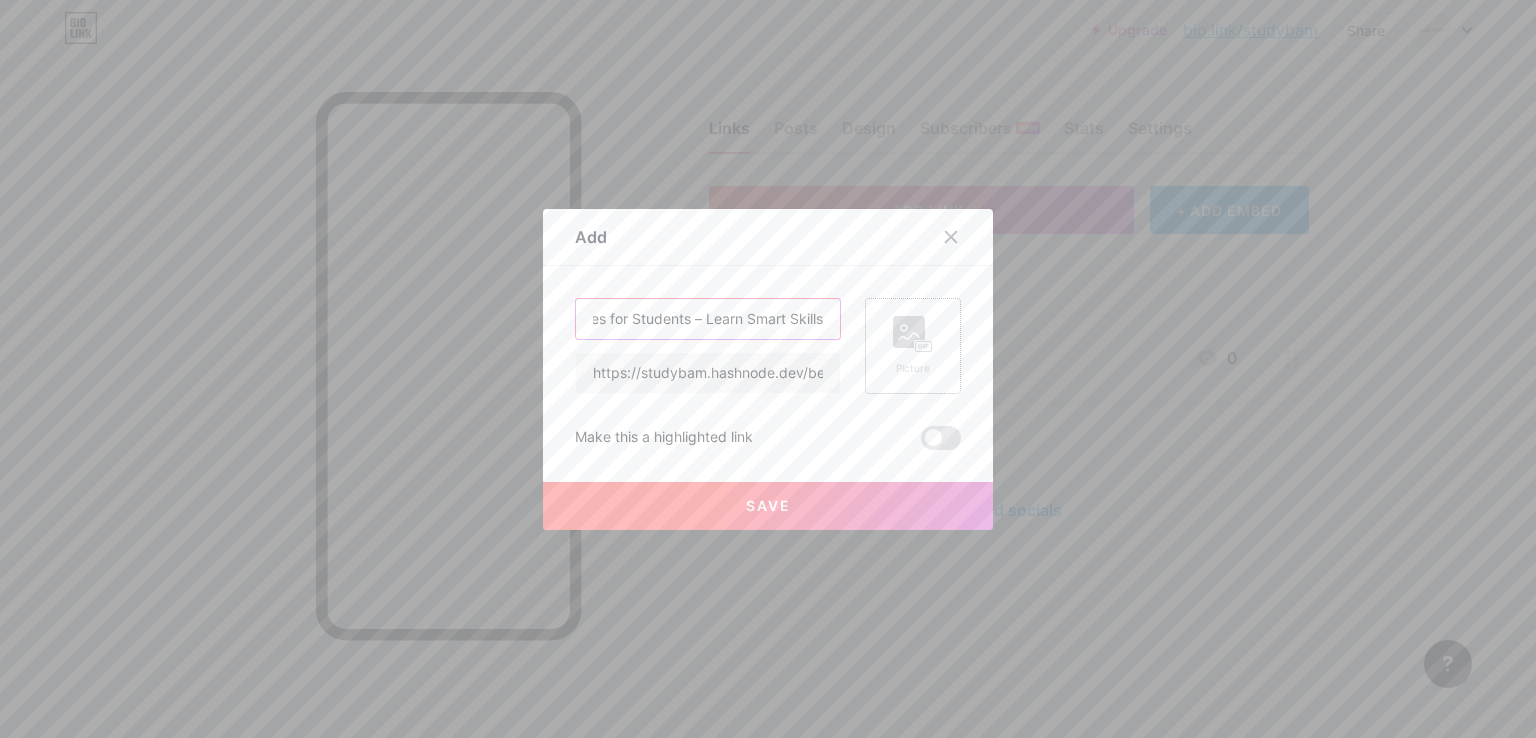 type on "Best Finance Games for Students – Learn Smart Skills" 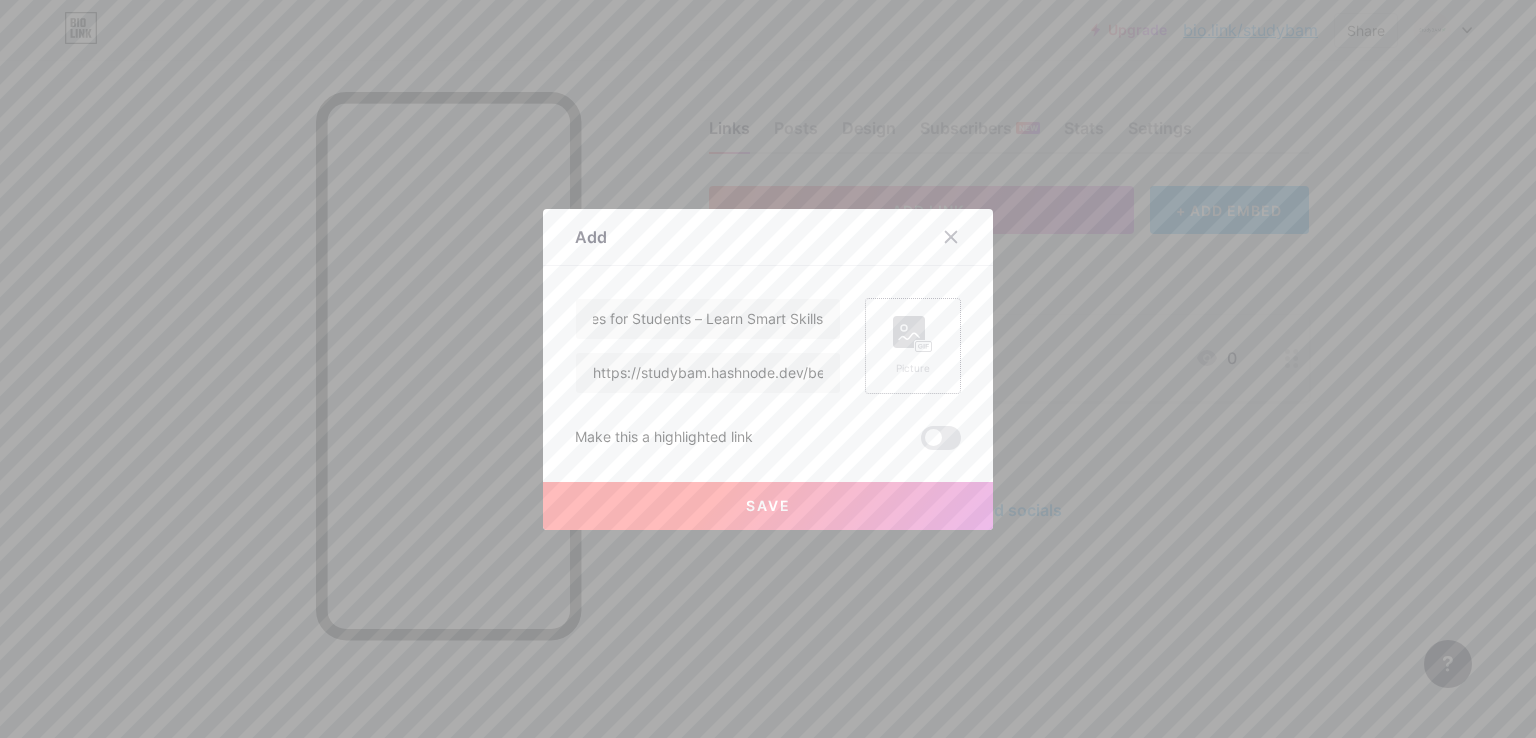 click on "Picture" at bounding box center [913, 346] 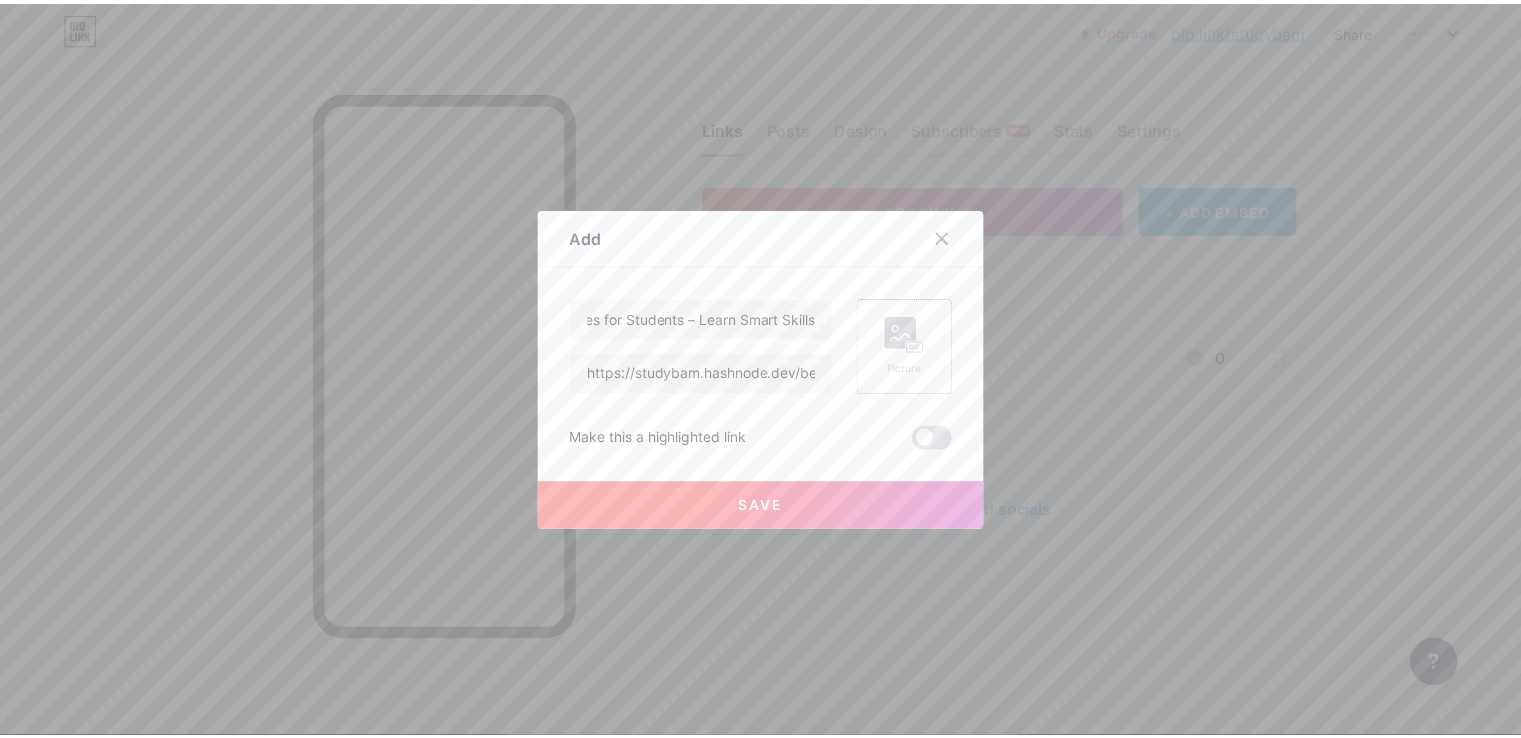 scroll, scrollTop: 0, scrollLeft: 0, axis: both 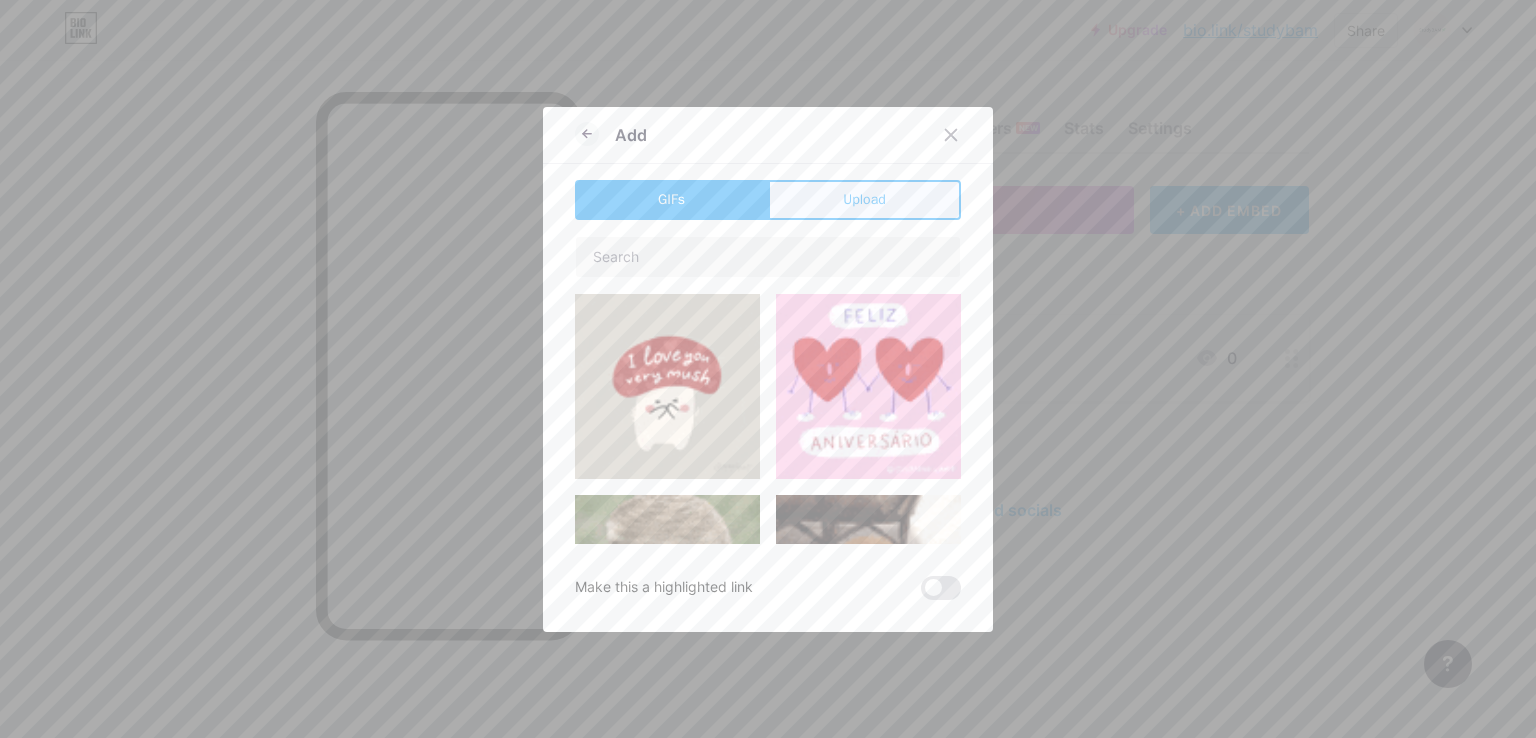 click on "Upload" at bounding box center [864, 200] 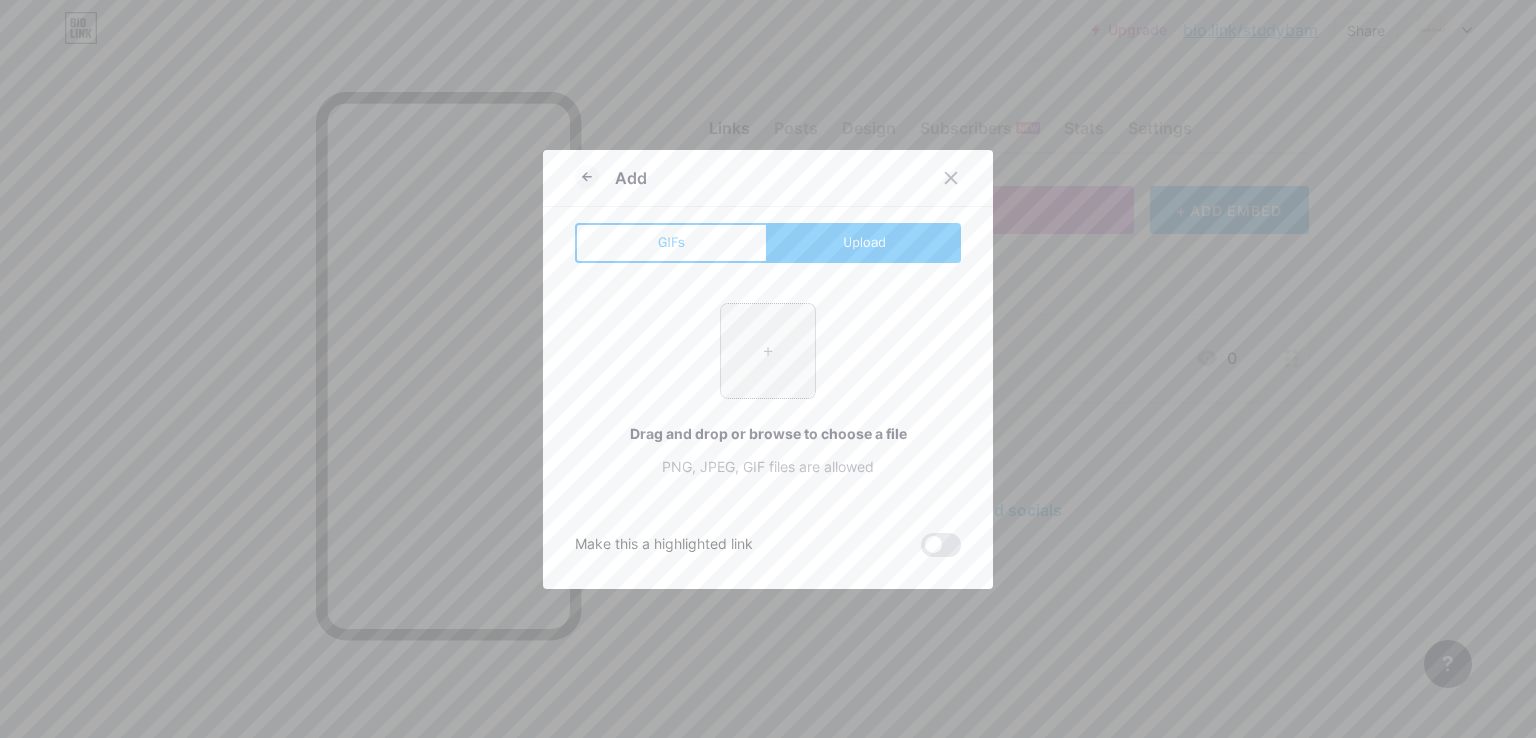 click at bounding box center (768, 351) 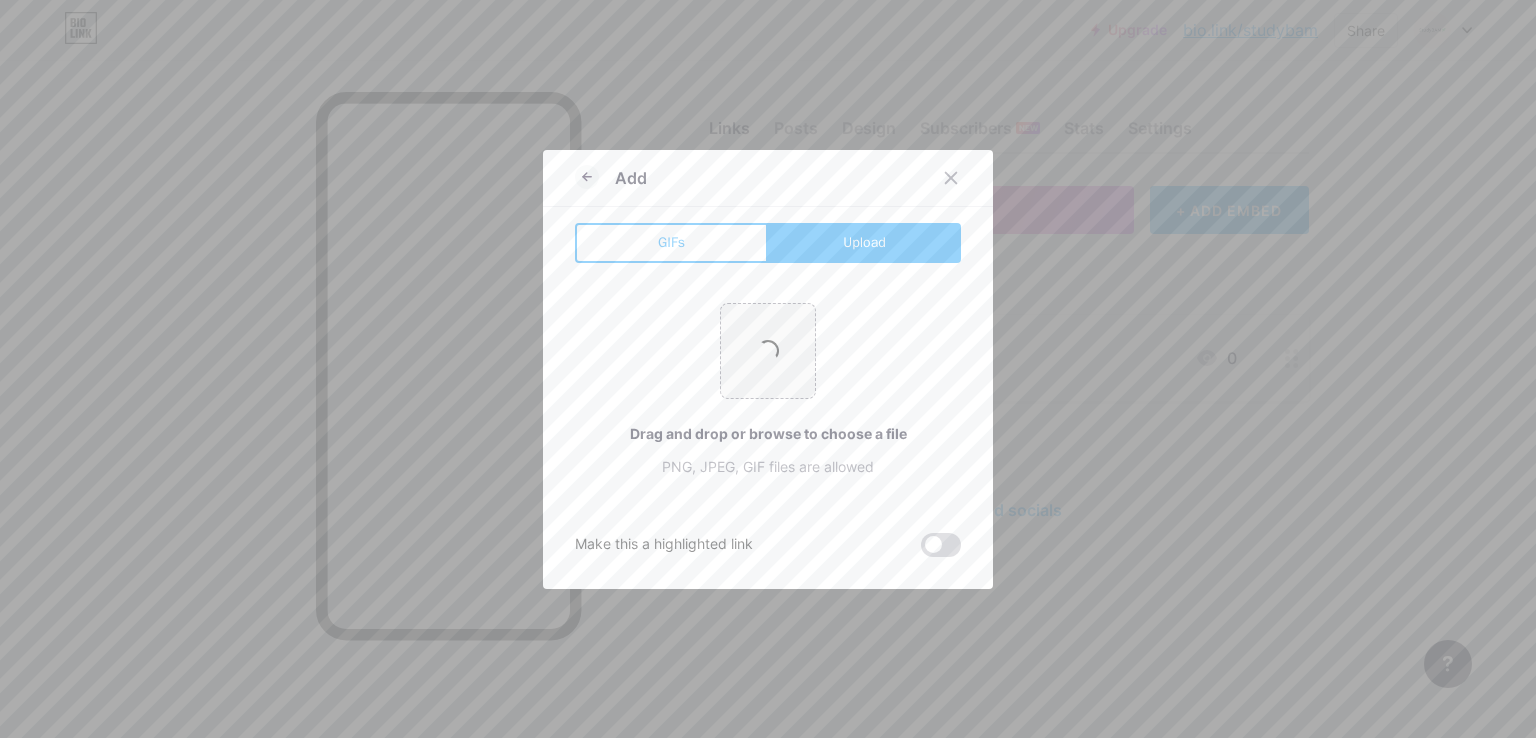 click at bounding box center [941, 545] 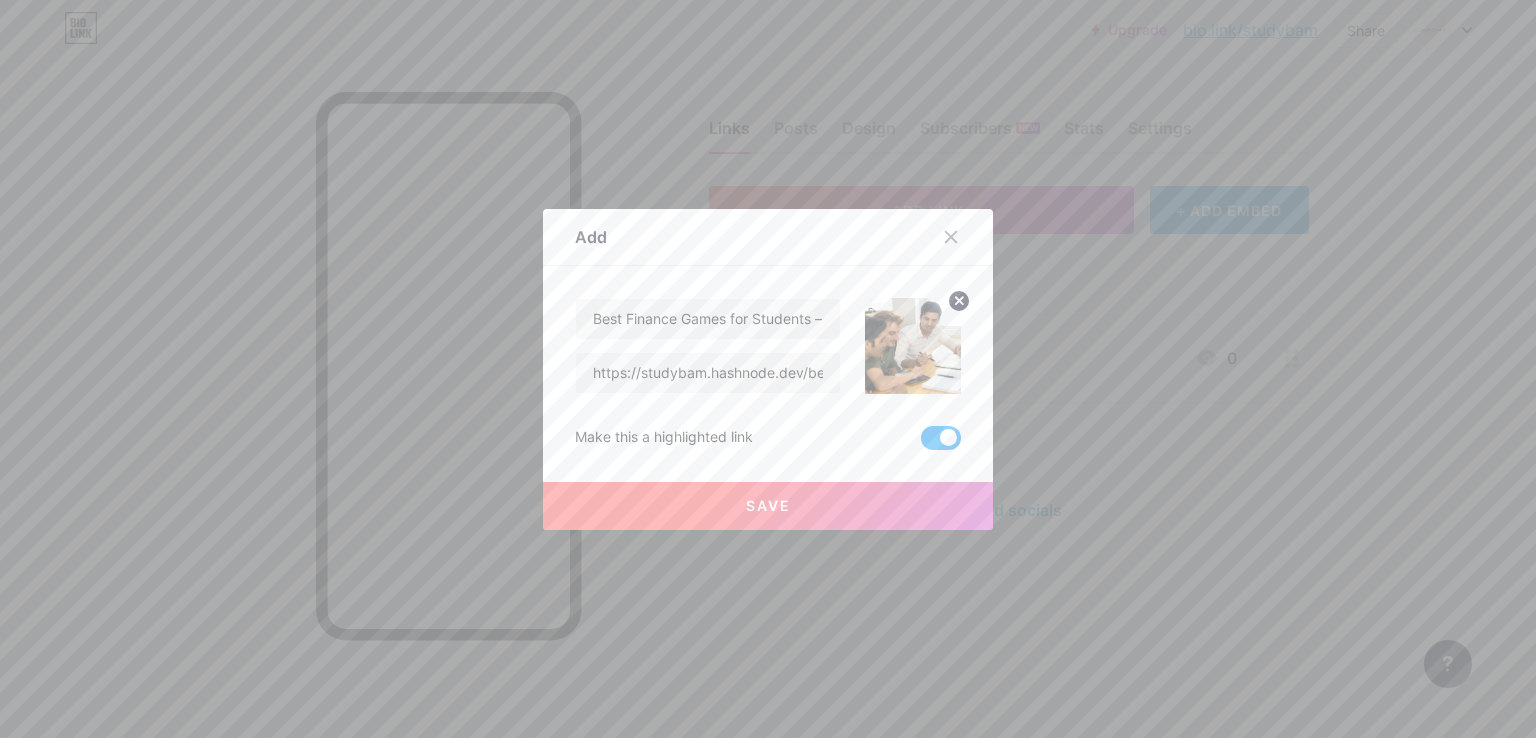 click on "Save" at bounding box center (768, 506) 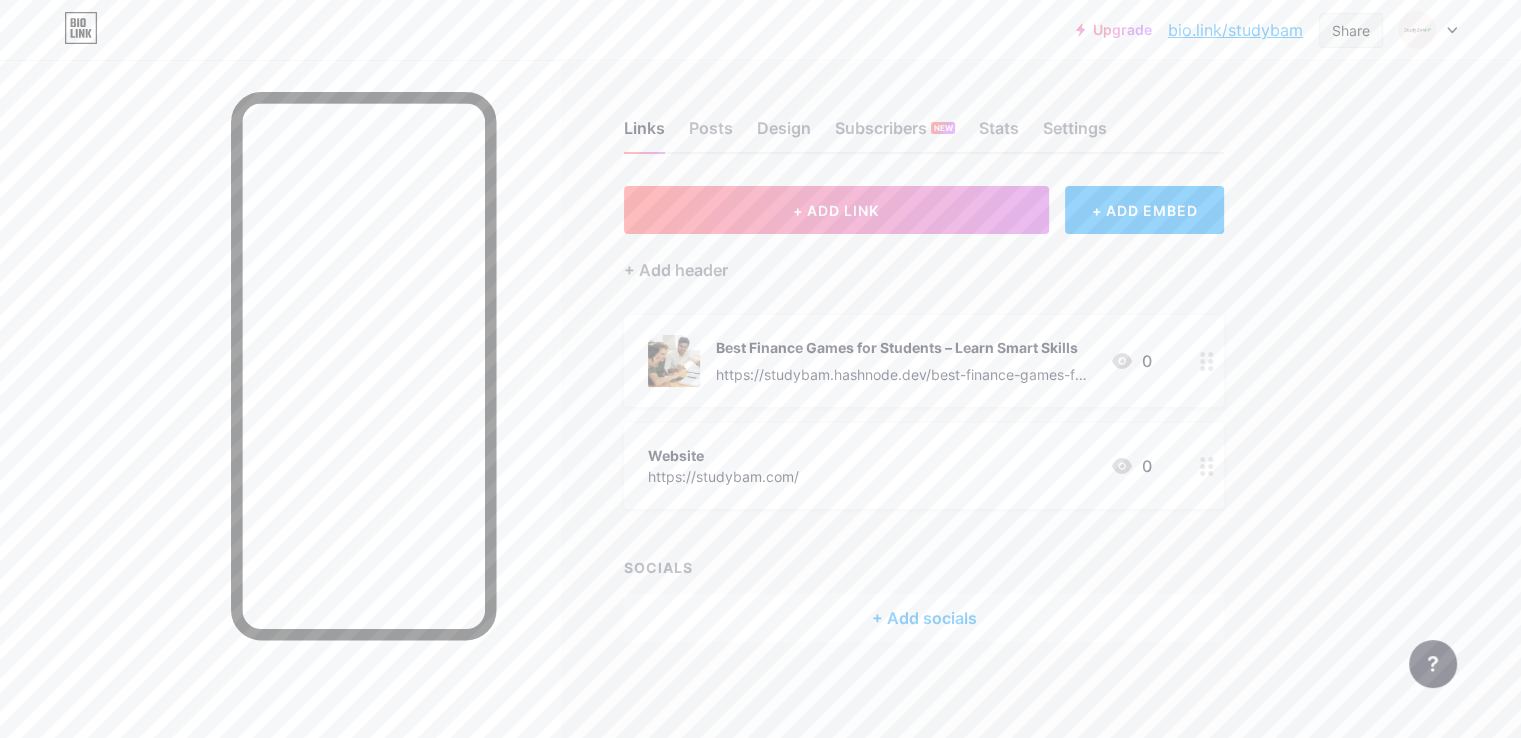 click on "Share" at bounding box center (1351, 30) 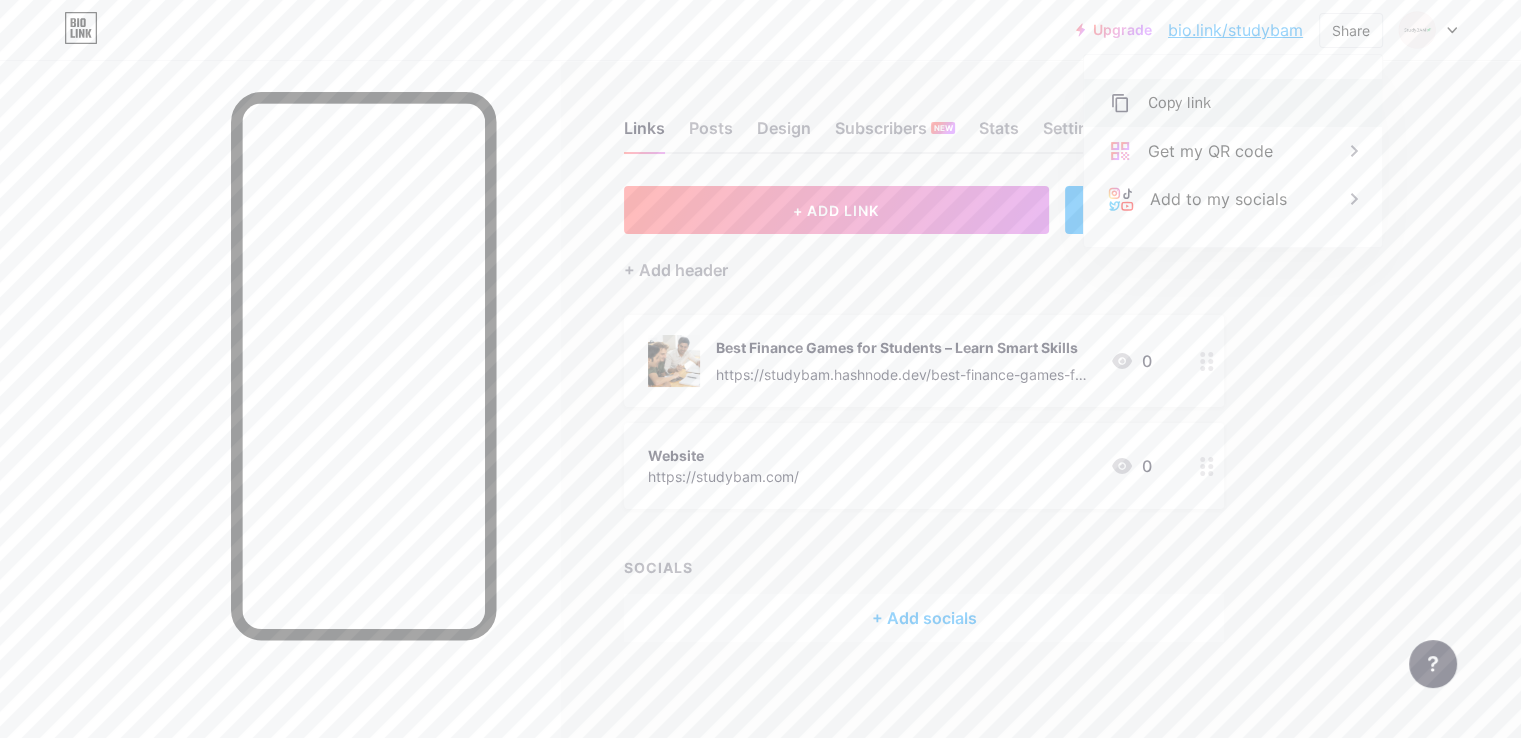 click on "Copy link" at bounding box center (1179, 103) 